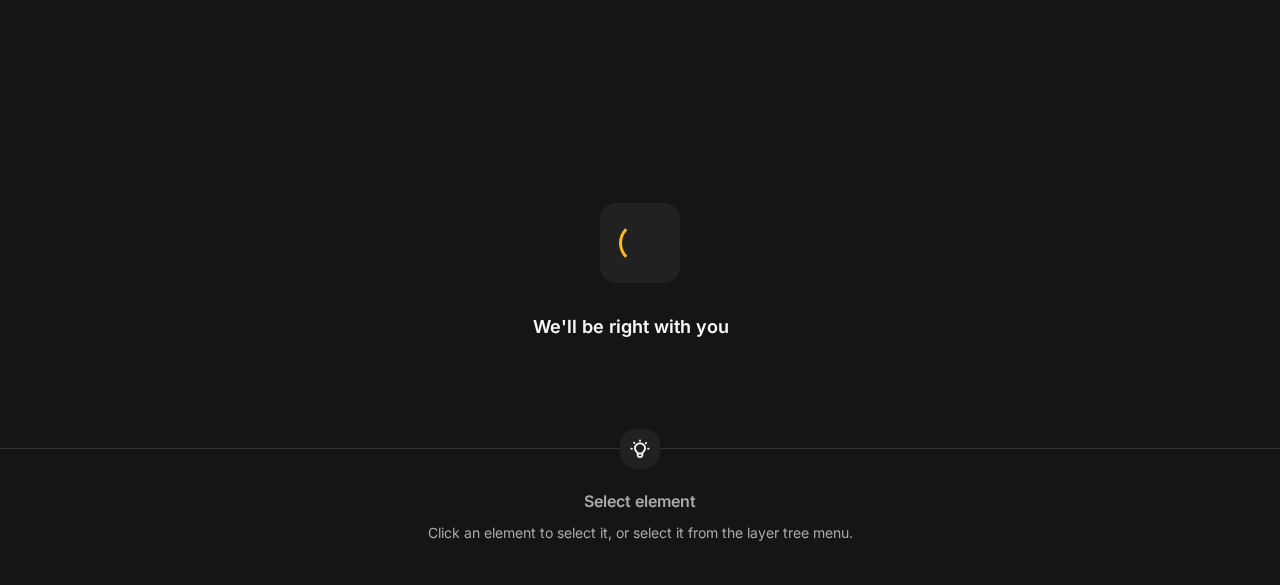 scroll, scrollTop: 0, scrollLeft: 0, axis: both 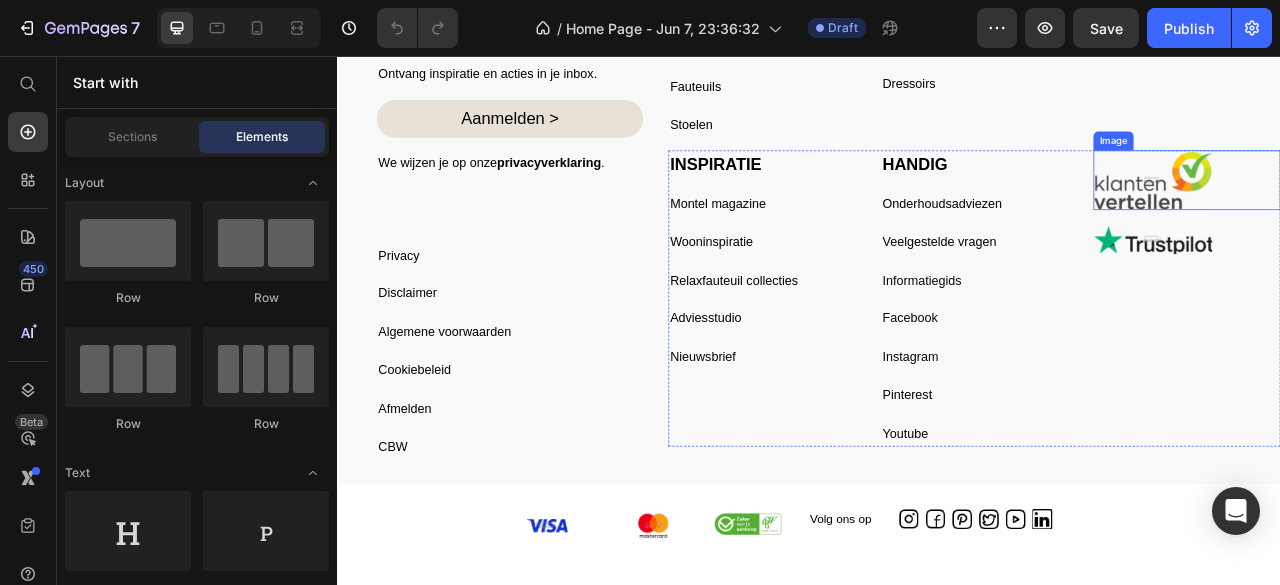 click at bounding box center (1418, 214) 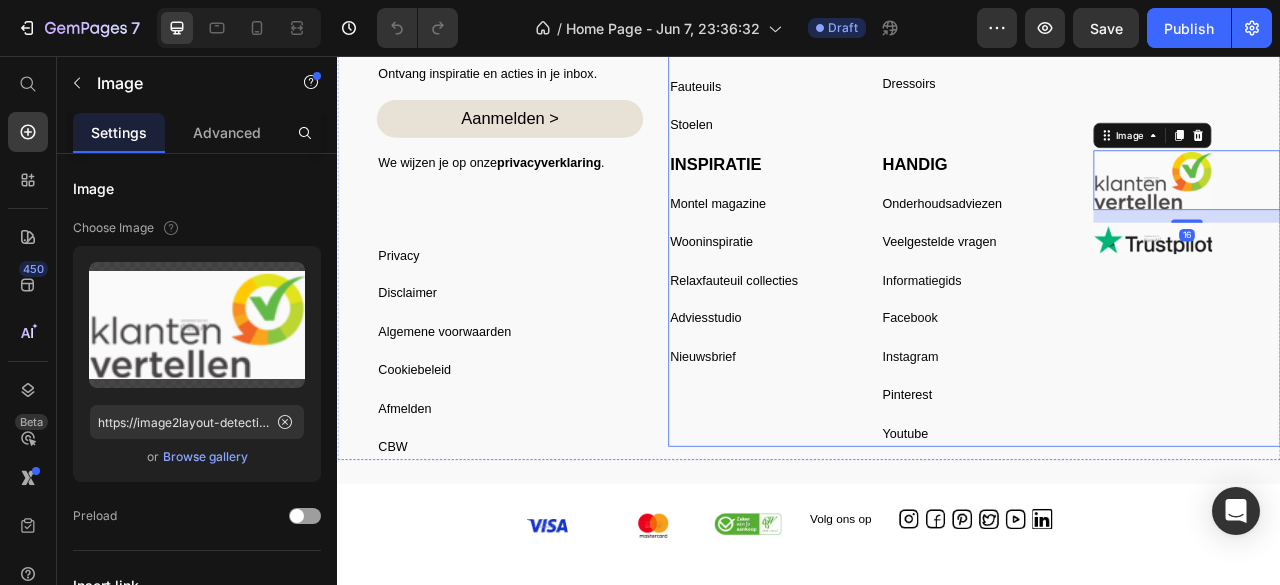 click on "COLLECTIE Text Block Tuin & balkon Text Block Banken Text Block Tafels Text Block Fauteuils Text Block Stoelen Text Block Eetkamer tafels Text Block Bedden Text Block Kledingkasten Text Block Tafels Text Block Dressoirs Text Block Text Block SERVICE Text Block Mijn Mubela Text Block Klantenservice Text Block Afspraak maken Text Block Row INSPIRATIE Text Block Montel magazine Text Block Wooninspiratie Text Block Relaxfauteuil collecties Text Block Adviesstudio Text Block Nieuwsbrief Text Block HANDIG Text Block Onderhoudsadviezen Text Block Veelgestelde vragen Text Block Informatiegids Text Block Facebook Text Block Instagram Text Block Pinterest Text Block Youtube Text Block Image   16 Image Row" at bounding box center (1147, 217) 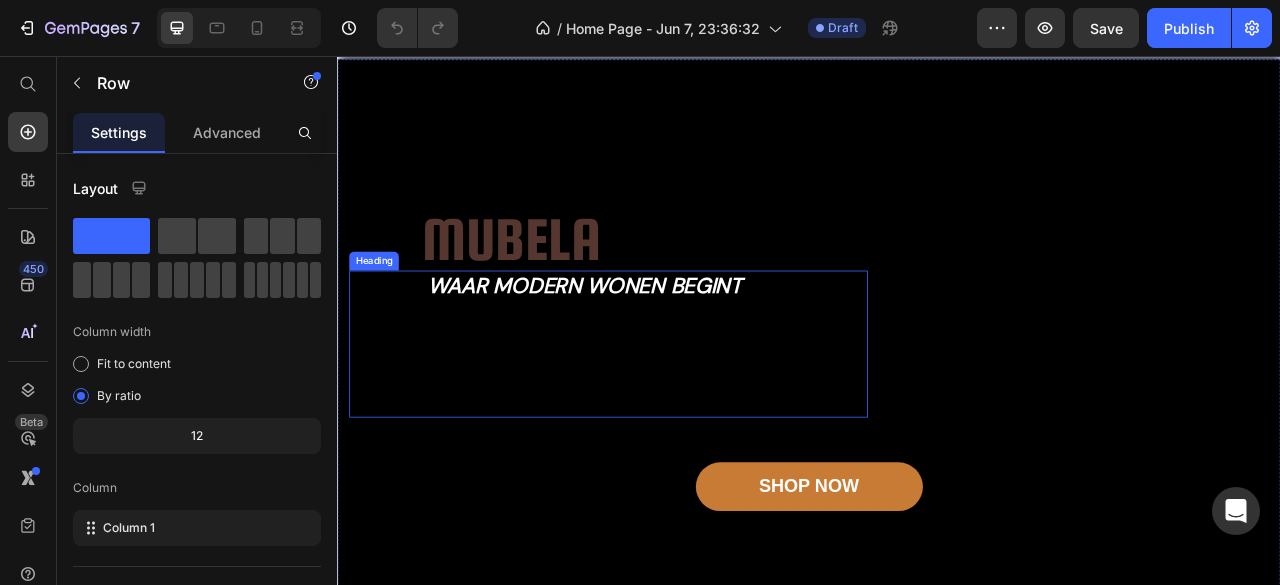 scroll, scrollTop: 38, scrollLeft: 0, axis: vertical 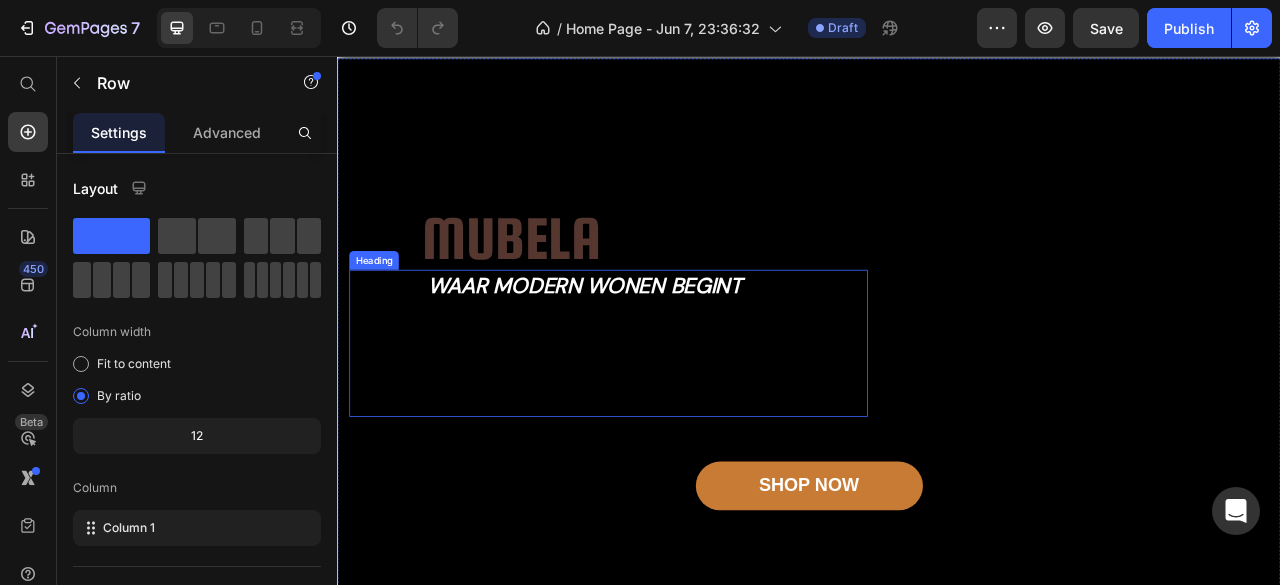 click on "waar modern wonen begint" at bounding box center (652, 346) 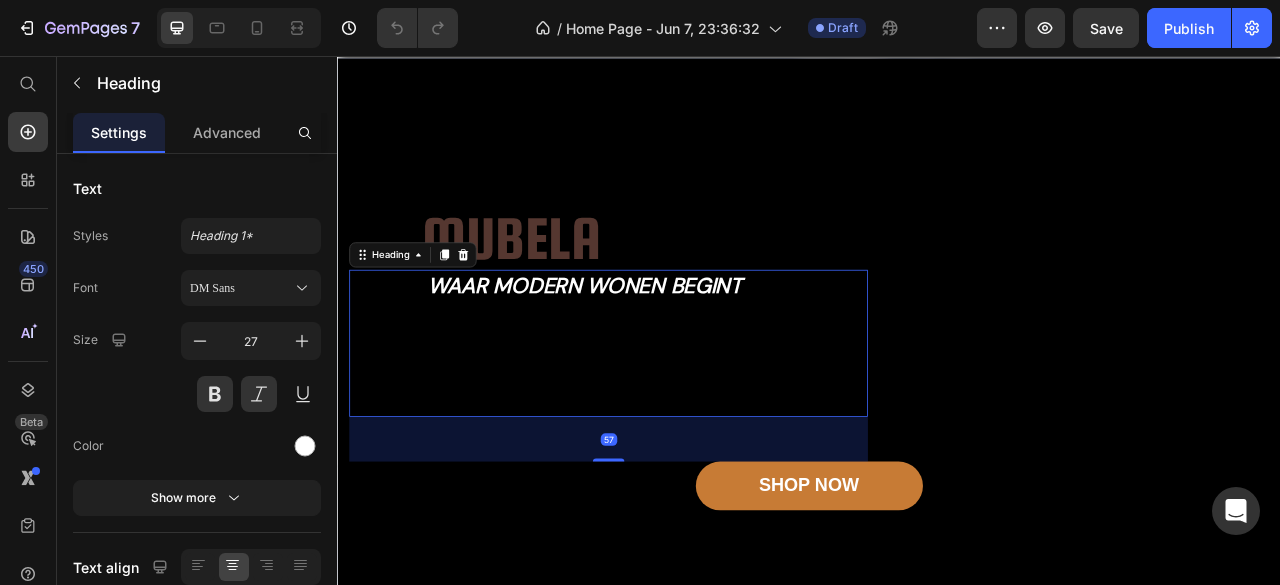 click on "waar modern wonen begint Heading   57" at bounding box center (682, 421) 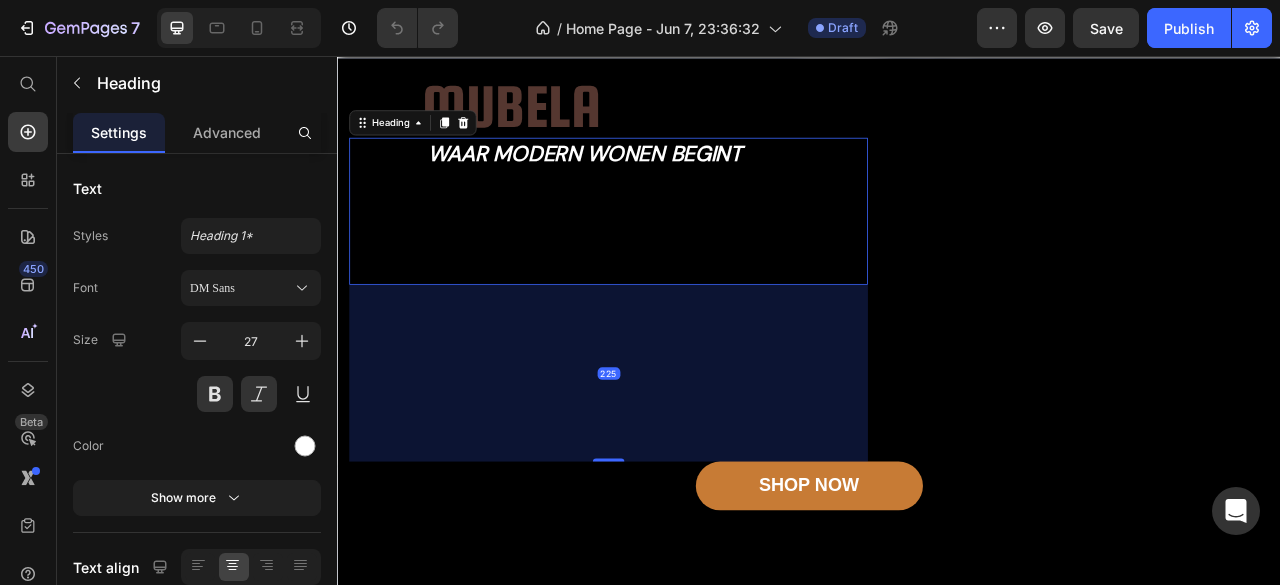 drag, startPoint x: 679, startPoint y: 567, endPoint x: 687, endPoint y: 734, distance: 167.19151 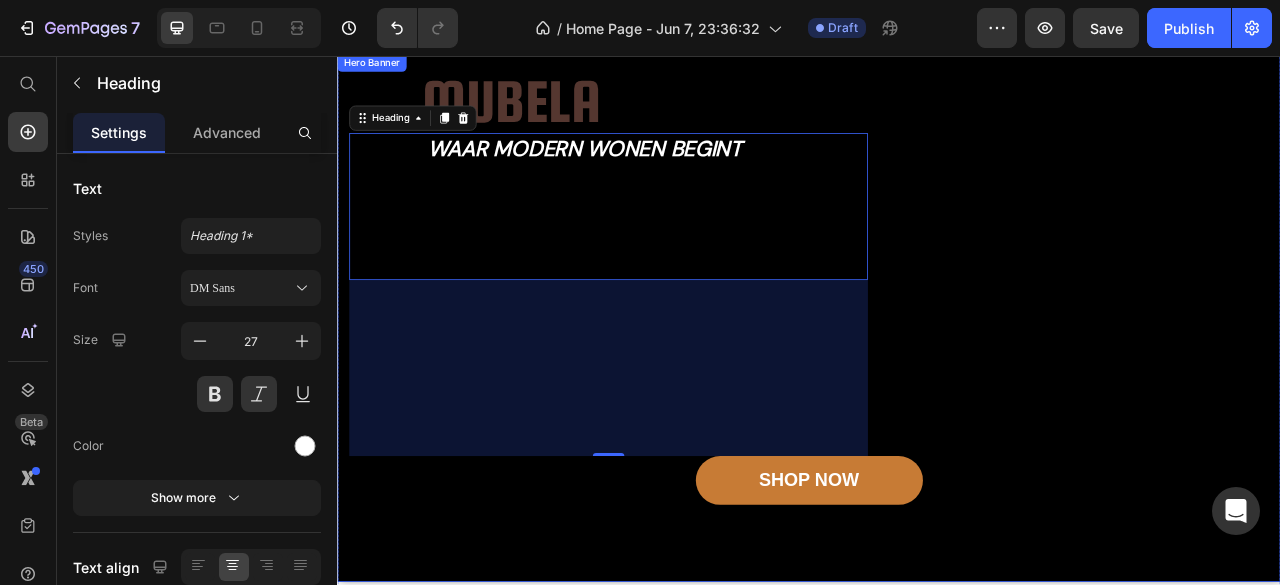 scroll, scrollTop: 43, scrollLeft: 0, axis: vertical 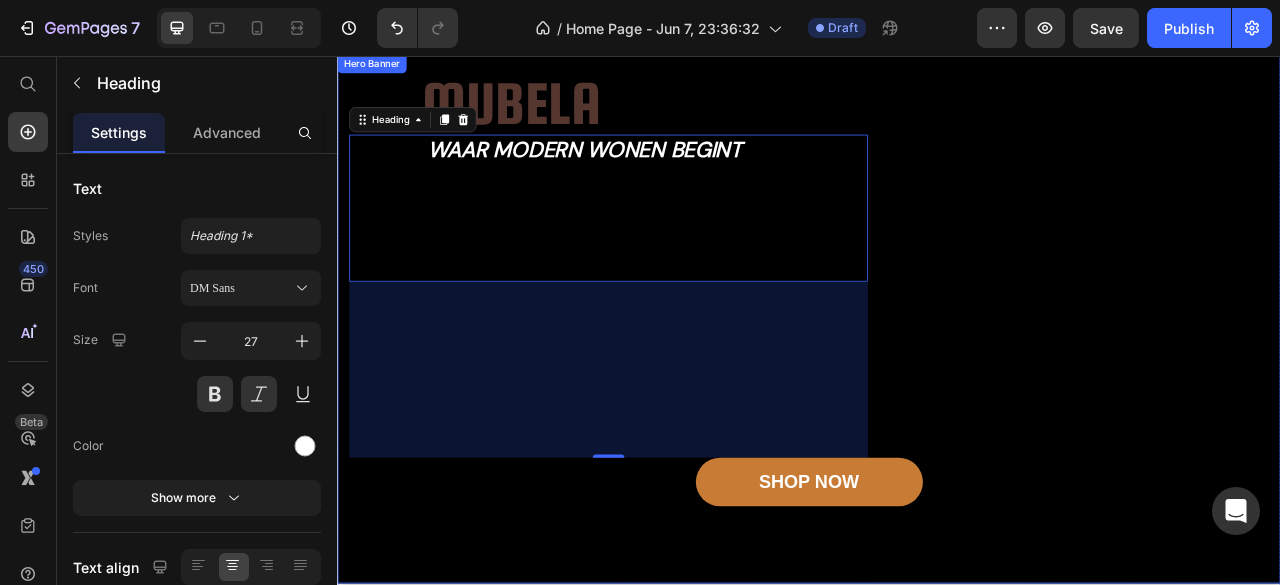 click on "Image Mubela Text Block waar modern wonen begint Heading   224 Image Free shipping Text Block from The States Text Block Advanced List Image 30-Day FREE returns Text Block & Exchange Text Block Advanced List Row Image More than 60.000 Text Block Happy “Cattomers” Text Block Advanced List Image Secured Checkout Text Block using SSL Technology Text Block Advanced List Row                Title Line SHOP NOW Button Row" at bounding box center [937, 351] 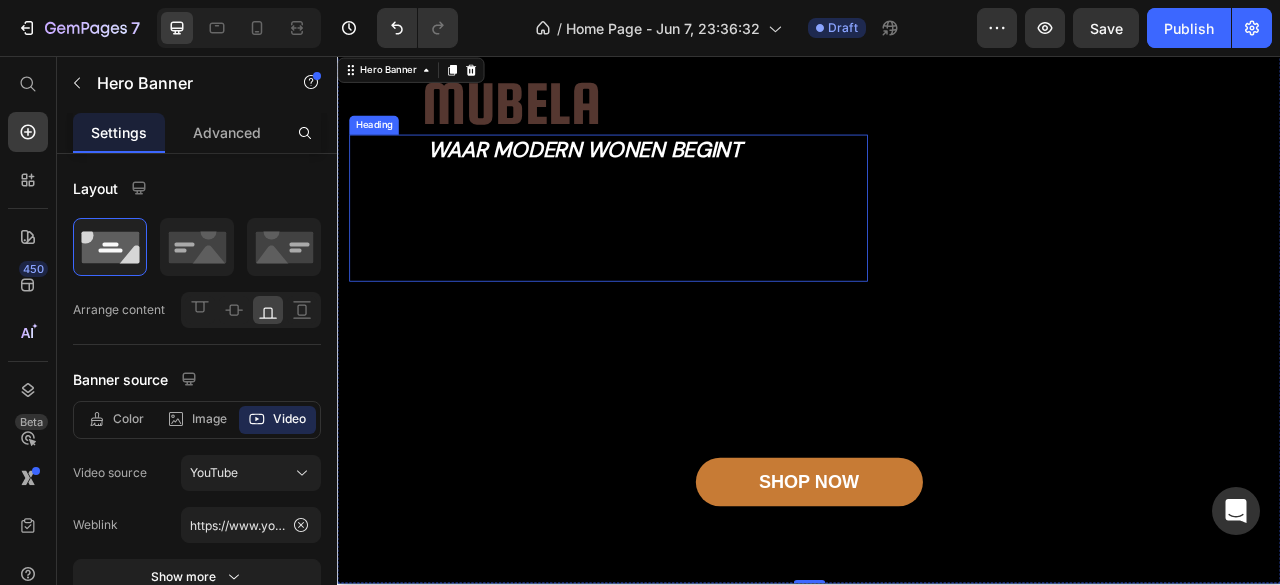 click on "waar modern wonen begint Heading" at bounding box center [682, 249] 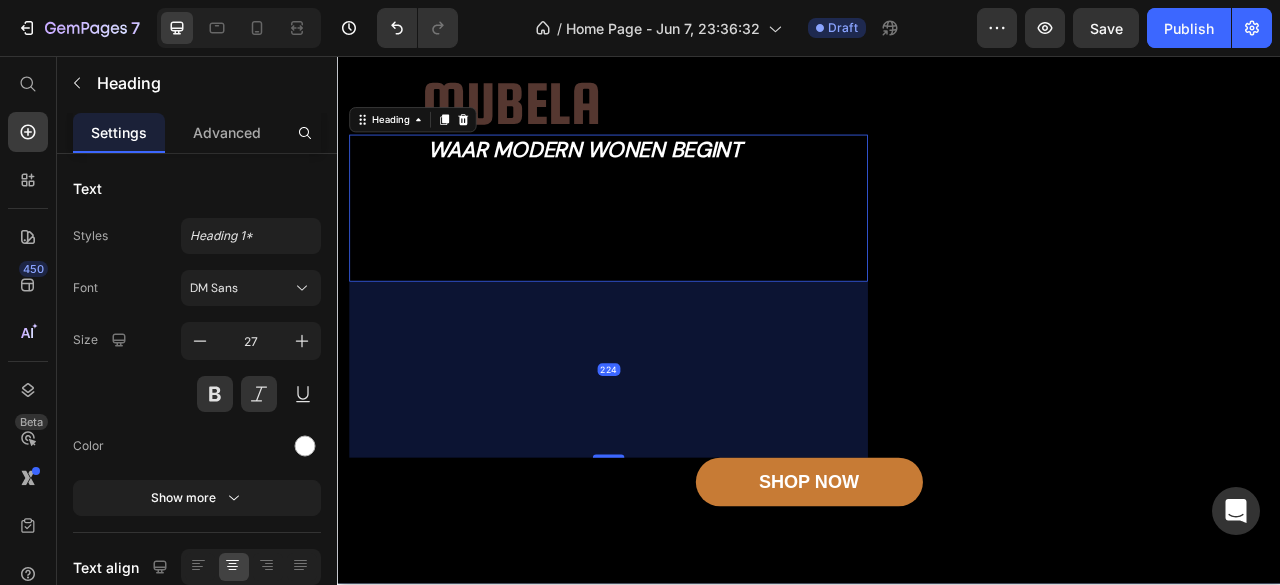 click on "waar modern wonen begint Heading   224" at bounding box center (682, 249) 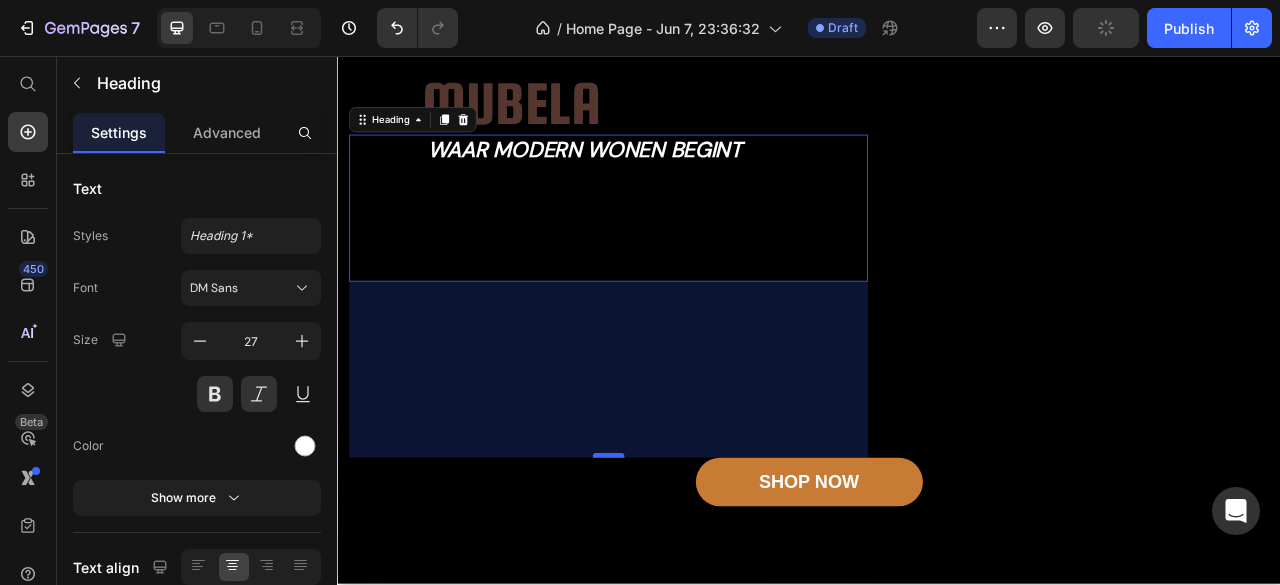 click at bounding box center [682, 564] 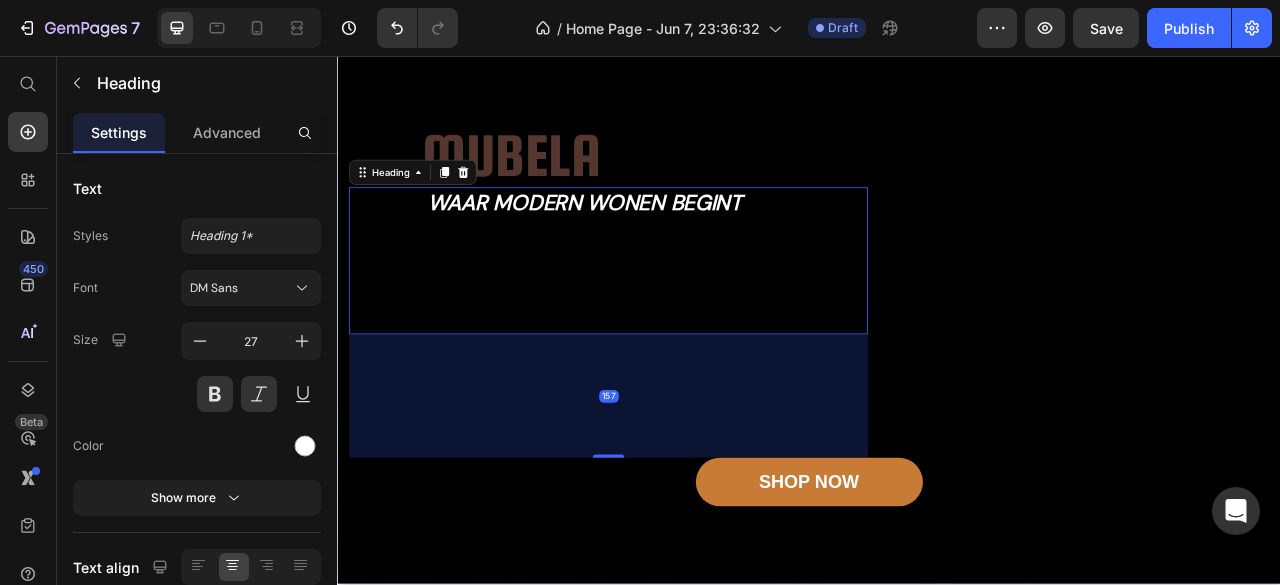 drag, startPoint x: 672, startPoint y: 565, endPoint x: 657, endPoint y: 498, distance: 68.65858 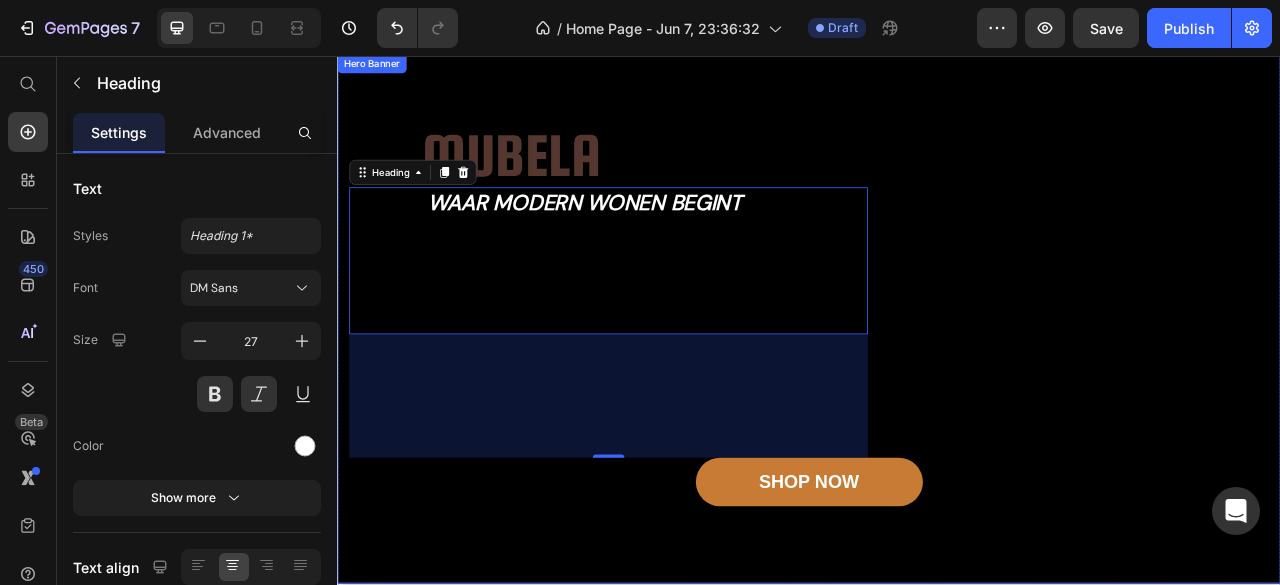 click on "Image Mubela Text Block waar modern wonen begint Heading   157 Image Free shipping Text Block from The States Text Block Advanced List Image 30-Day FREE returns Text Block & Exchange Text Block Advanced List Row Image More than 60.000 Text Block Happy “Cattomers” Text Block Advanced List Image Secured Checkout Text Block using SSL Technology Text Block Advanced List Row                Title Line SHOP NOW Button Row" at bounding box center (937, 385) 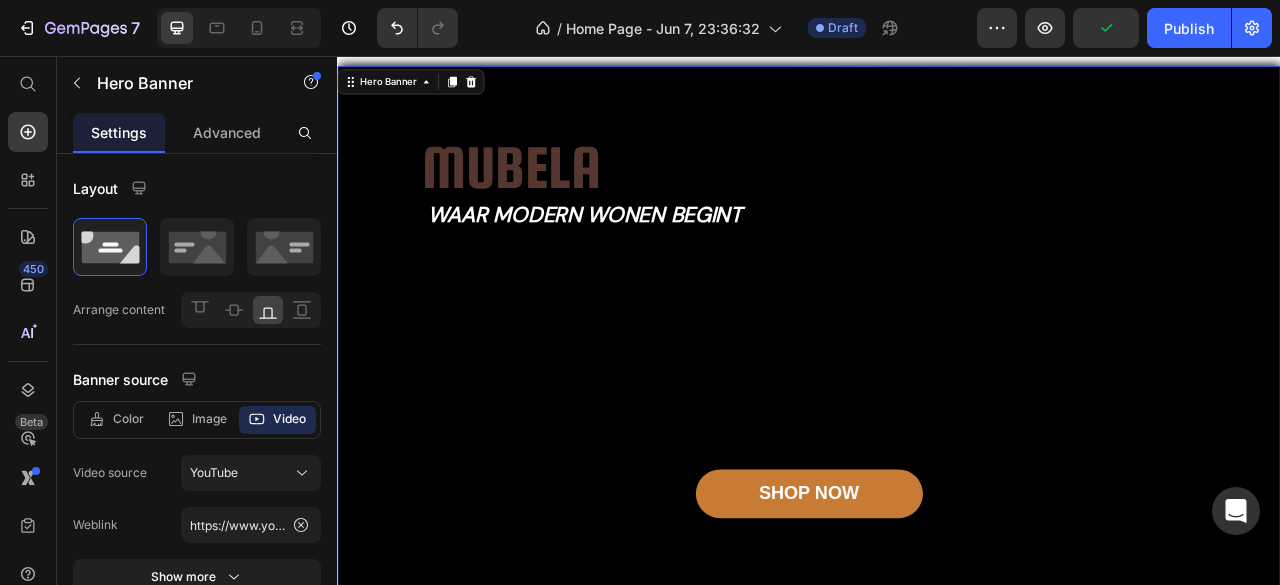 scroll, scrollTop: 27, scrollLeft: 0, axis: vertical 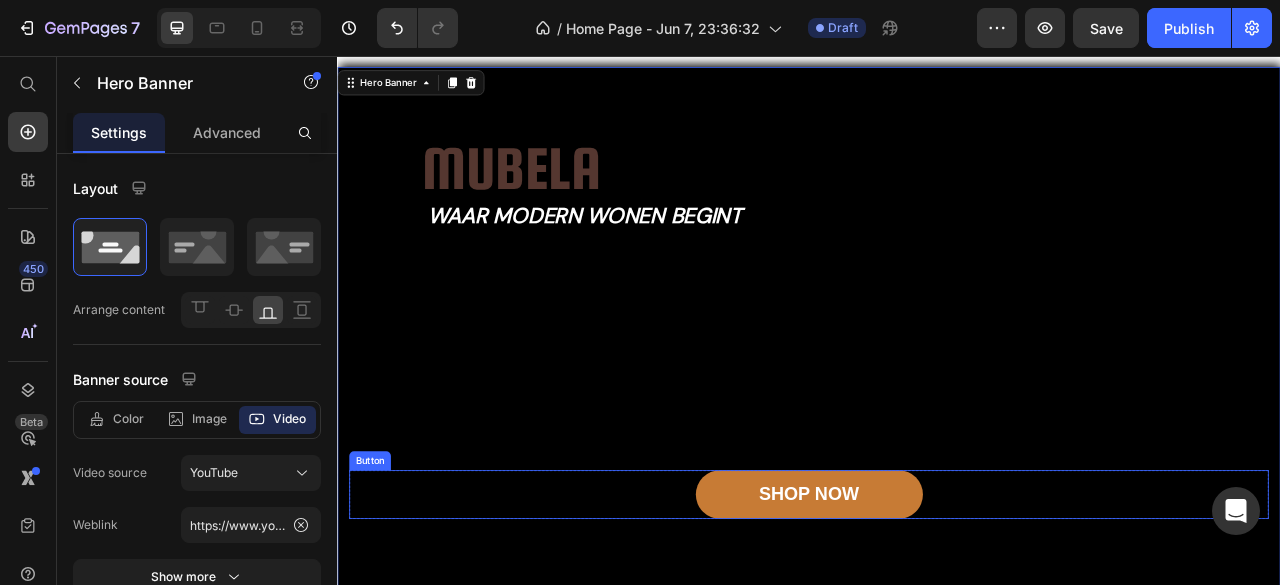 click on "SHOP NOW Button" at bounding box center [937, 614] 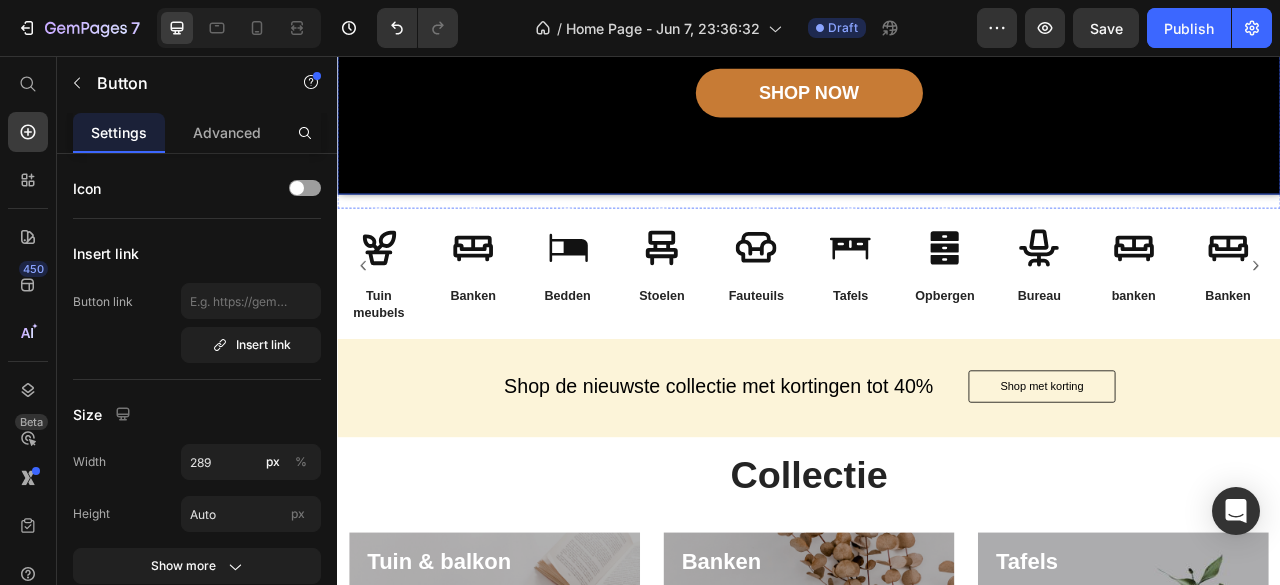 scroll, scrollTop: 584, scrollLeft: 0, axis: vertical 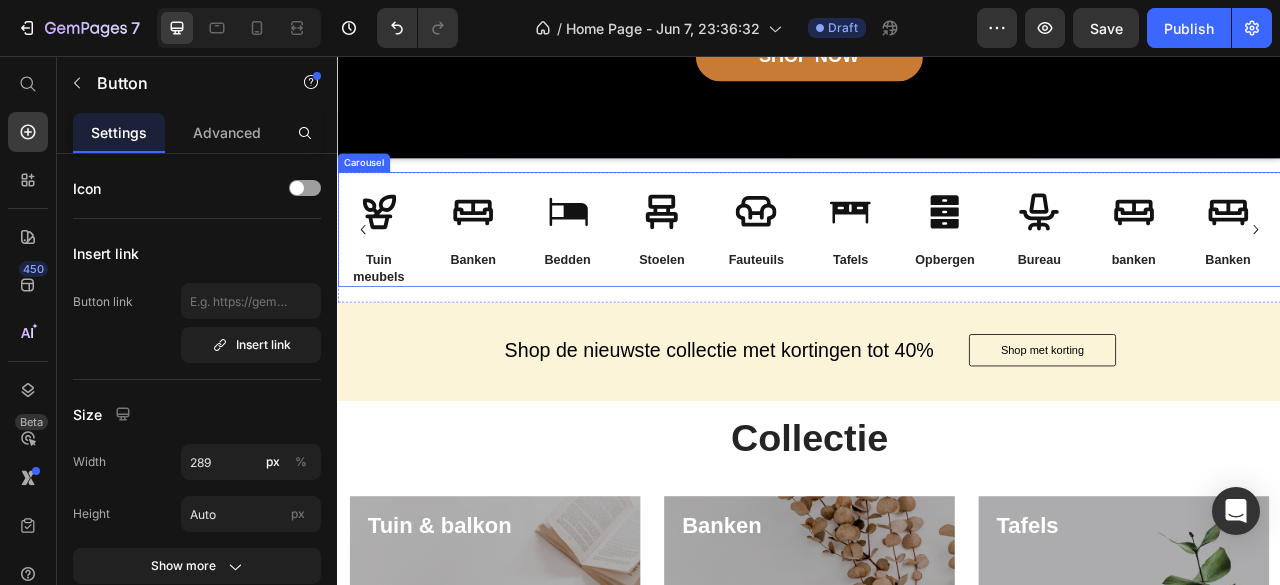 click on "Button Opbergen Heading" at bounding box center (1109, 277) 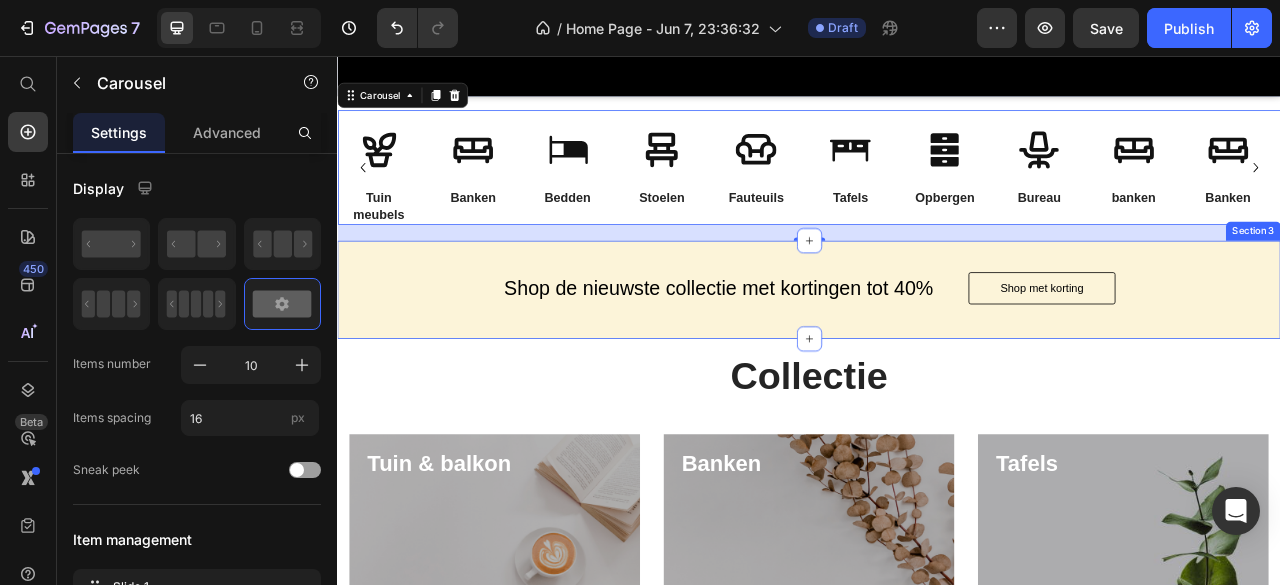 scroll, scrollTop: 508, scrollLeft: 0, axis: vertical 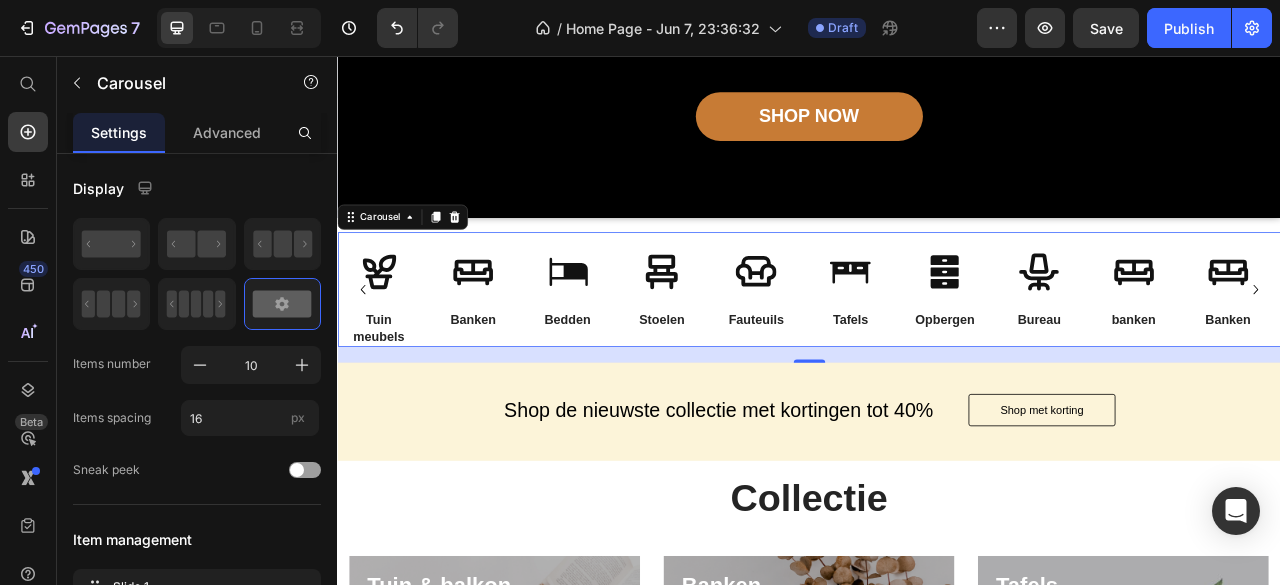 click on "20" at bounding box center (937, 436) 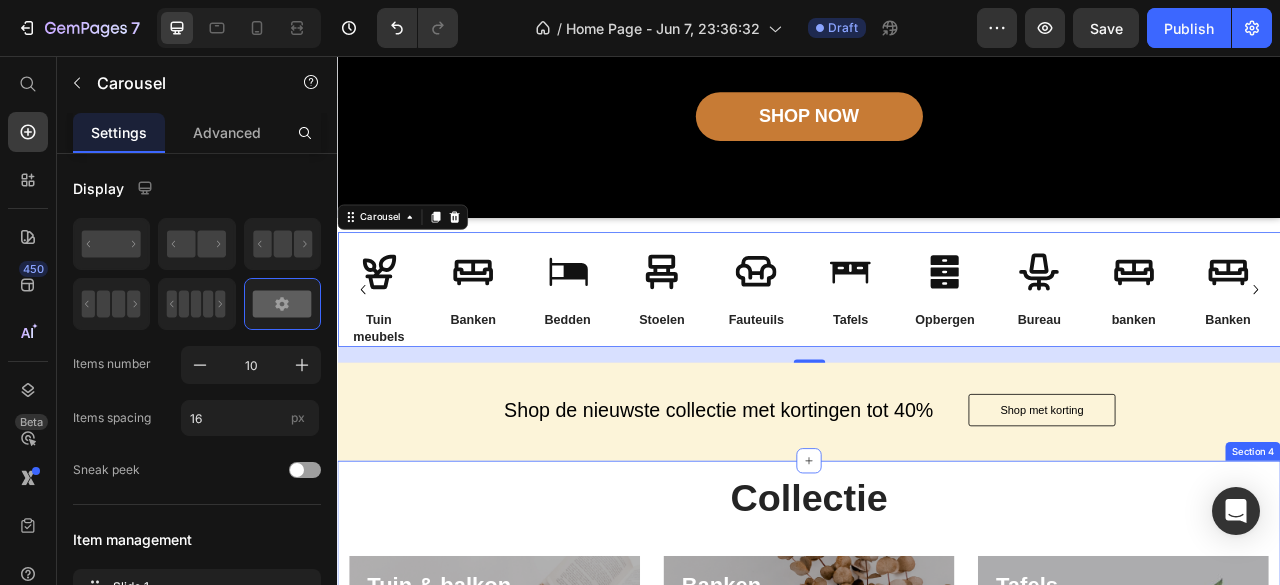 click on "Collectie Heading Tuin & balkon Heading
Shop now Button Row Hero Banner Banken Heading
Shop now Button Row Hero Banner Tafels Heading
Shop now Button Row Hero Banner Row Section 4" at bounding box center (937, 877) 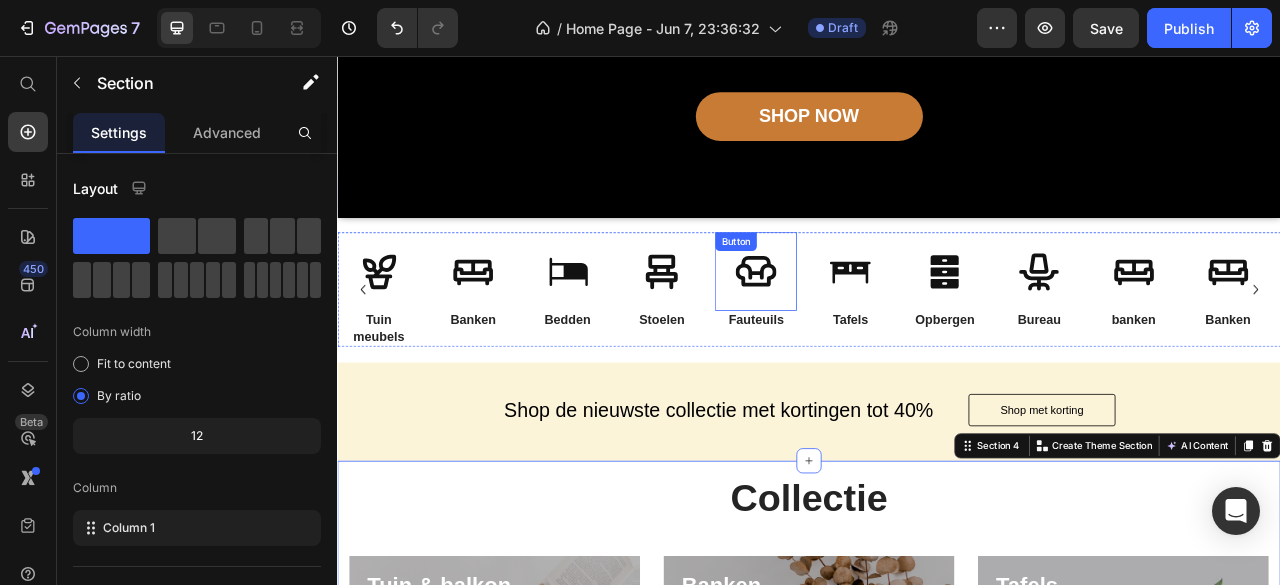 click on "Button" at bounding box center (869, 330) 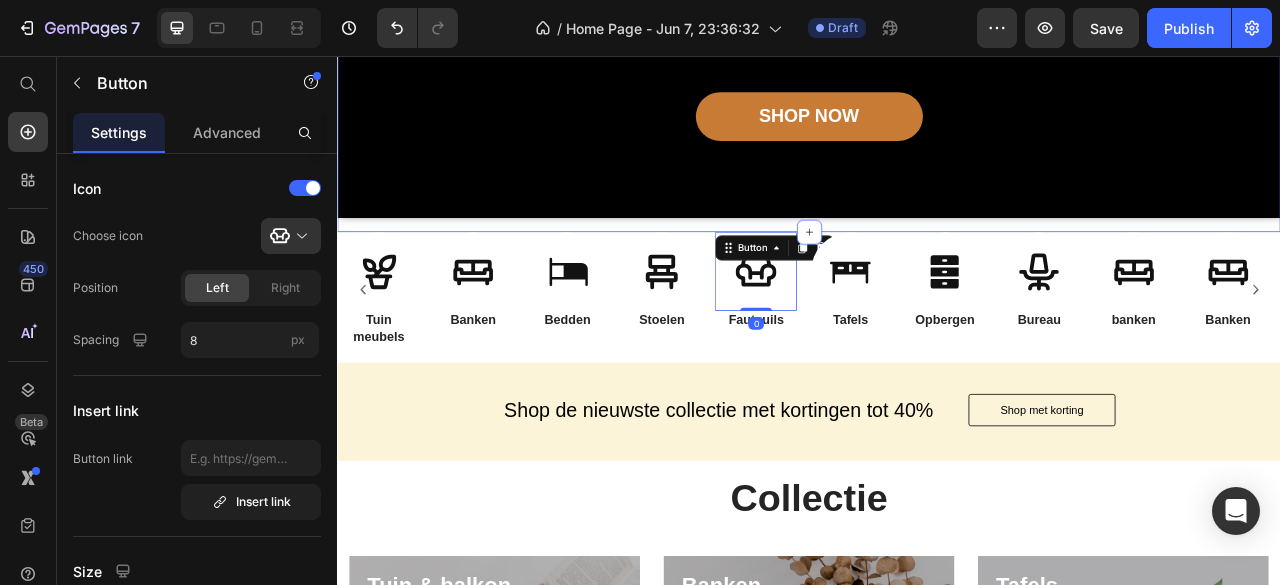 click on "Image Mubela Text Block waar modern wonen begint Heading Image Free shipping Text Block from The States Text Block Advanced List Image 30-Day FREE returns Text Block & Exchange Text Block Advanced List Row Image More than 60.000 Text Block Happy “Cattomers” Text Block Advanced List Image Secured Checkout Text Block using SSL Technology Text Block Advanced List Row                Title Line SHOP NOW Button Row Hero Banner Section 1" at bounding box center [937, -66] 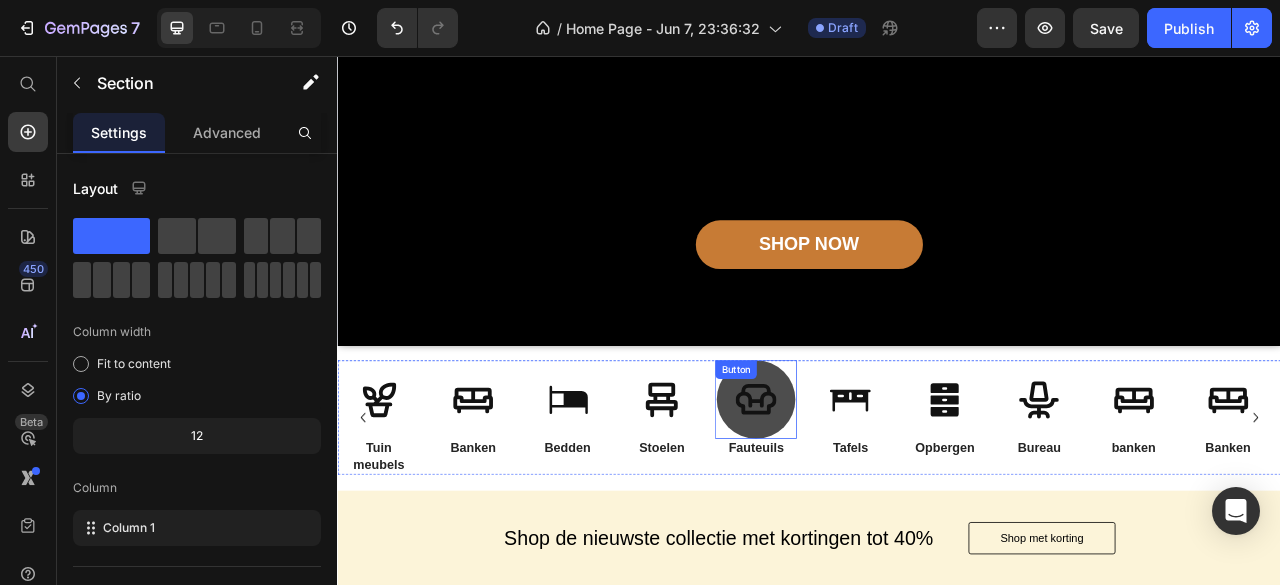 scroll, scrollTop: 0, scrollLeft: 0, axis: both 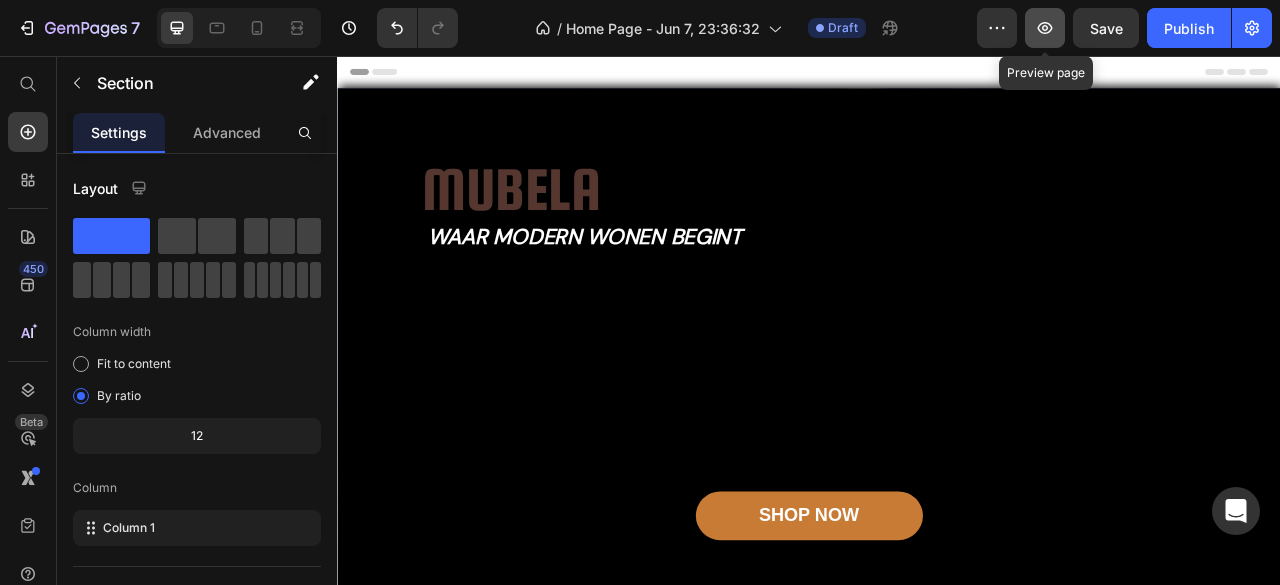 click 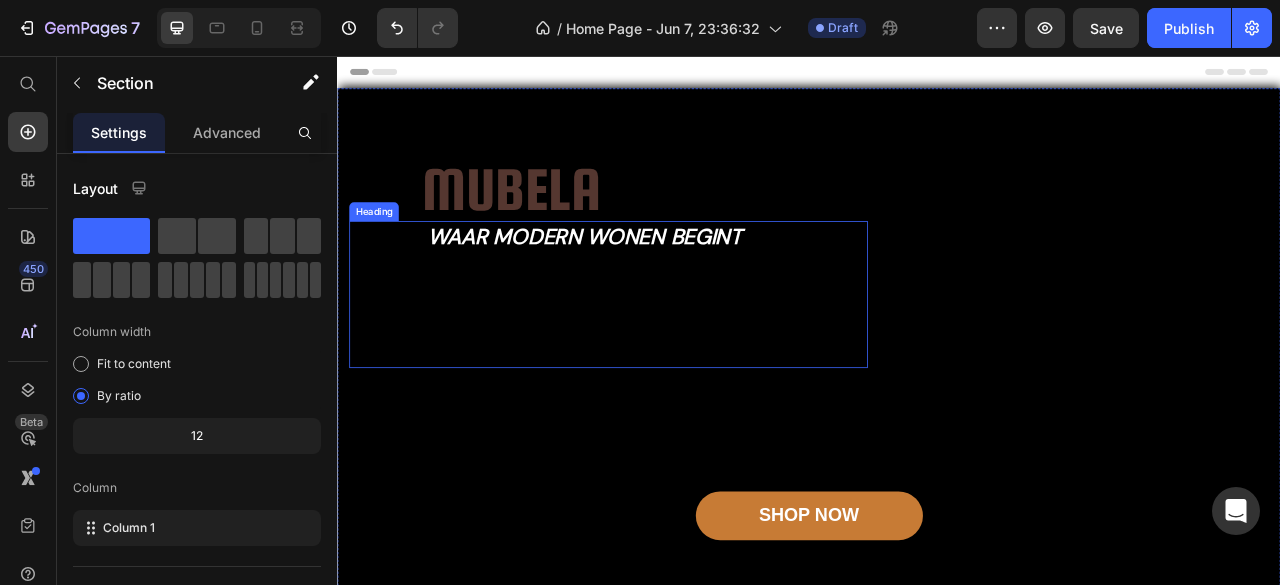 click on "waar modern wonen begint Heading" at bounding box center [682, 359] 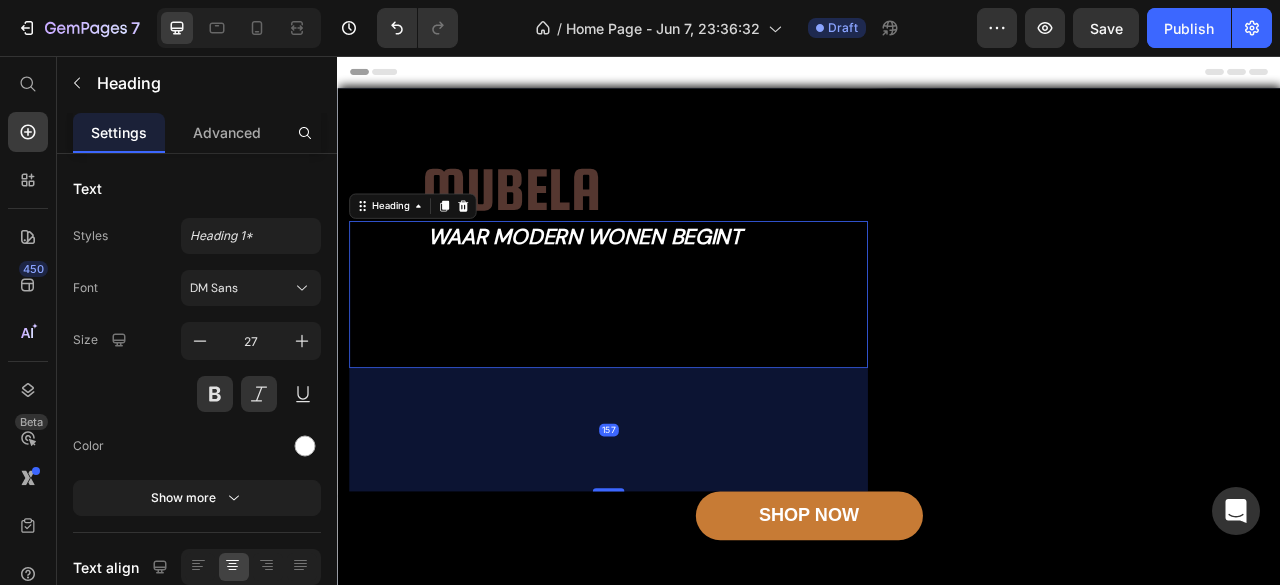 click on "waar modern wonen begint Heading   157" at bounding box center [682, 359] 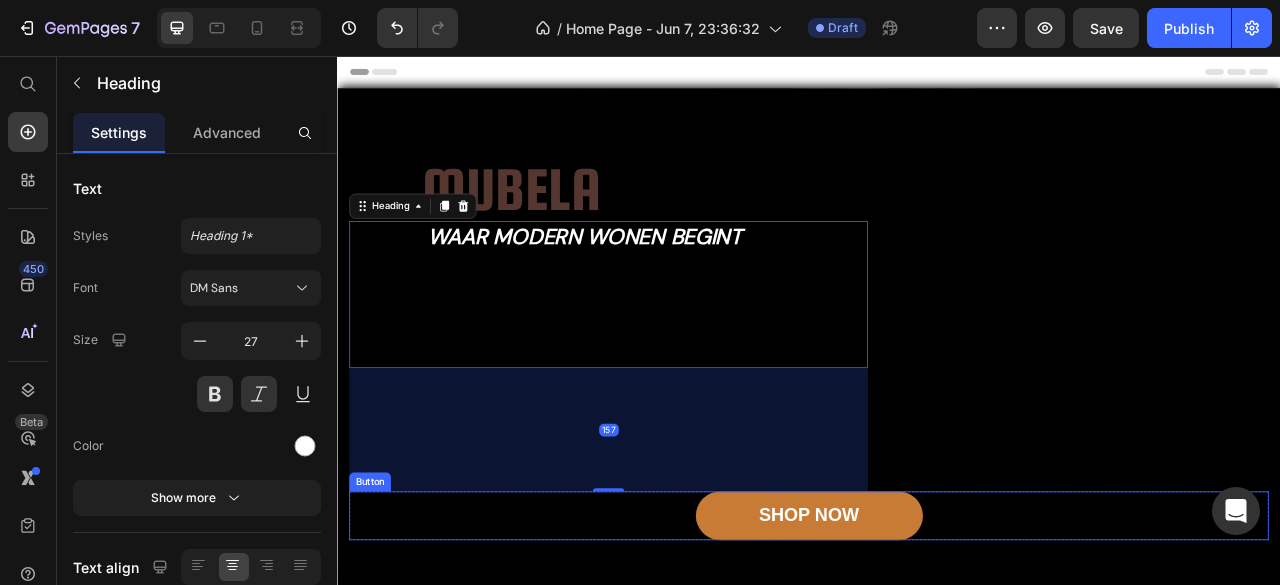click on "SHOP NOW Button" at bounding box center [937, 641] 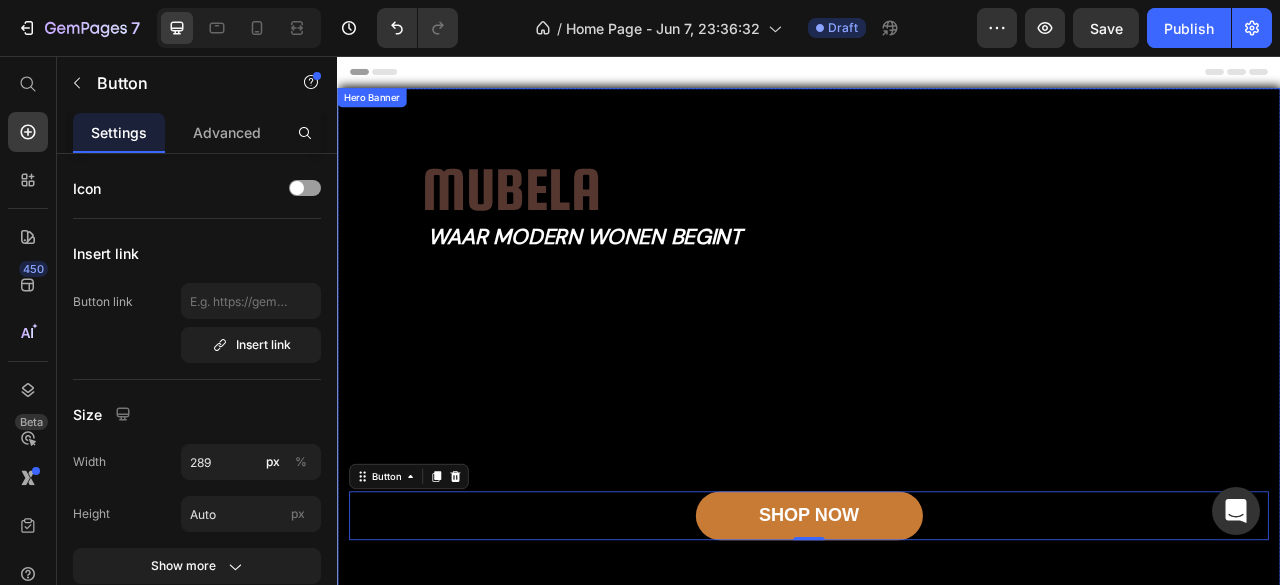 click on "Image Mubela Text Block waar modern wonen begint Heading Image Free shipping Text Block from The States Text Block Advanced List Image 30-Day FREE returns Text Block & Exchange Text Block Advanced List Row Image More than 60.000 Text Block Happy “Cattomers” Text Block Advanced List Image Secured Checkout Text Block using SSL Technology Text Block Advanced List Row                Title Line SHOP NOW Button   0 Row" at bounding box center (937, 428) 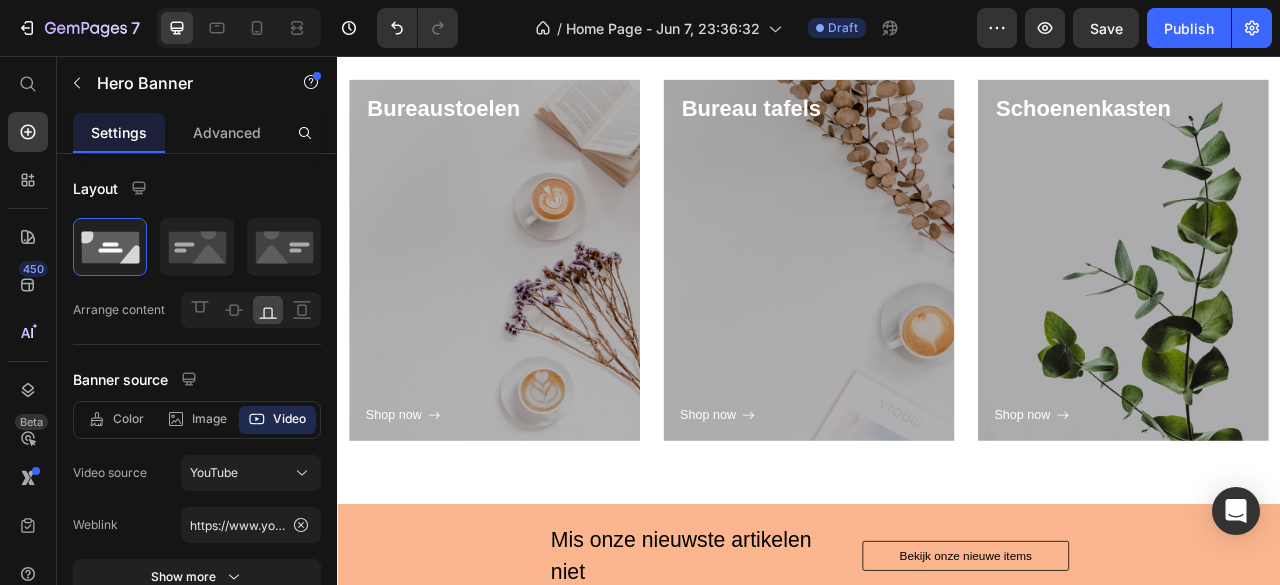 scroll, scrollTop: 3071, scrollLeft: 0, axis: vertical 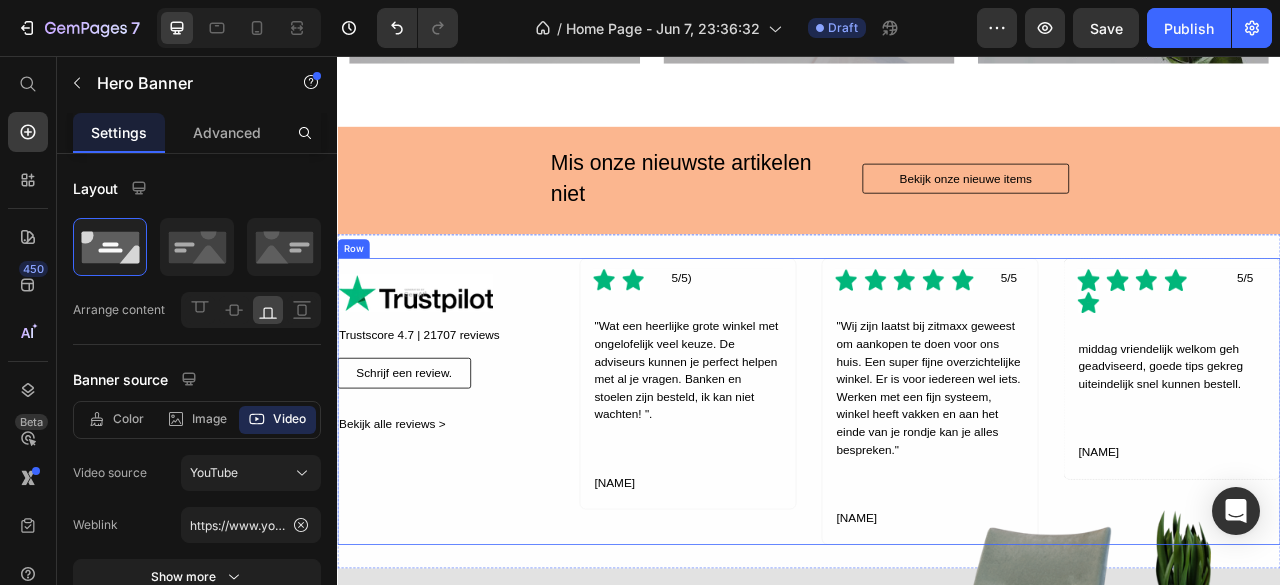 click on "Image Trustscore 4.7 | 21707 reviews Text Block Schrijf een review. Button Bekijk alle reviews > Text Block Row     Icon     Icon Icon List Hoz 5/5) Text Block Row "Wat een heerlijke grote winkel met ongelofelijk veel keuze. De adviseurs kunnen je perfect helpen met al je vragen. Banken en stoelen zijn besteld, ik kan niet wachten! ". Text Block [NAME] Text Block Row     Icon     Icon     Icon     Icon     Icon Icon List Hoz 5/5 Text Block Row "Wij zijn laatst bij zitmaxx geweest om aankopen te doen voor ons huis. Een super fijne overzichtelijke winkel. Er is voor iedereen wel iets. Werken met een fijn systeem, winkel heeft vakken en aan het einde van je rondje kan je alles bespreken. Text Block [NAME] Text Block Row     Icon     Icon     Icon     Icon     Icon Icon List Hoz 5/5 Text Block Row middag vriendelijk welkom geh geadviseerd, goede tips gekreg uiteindelijk snel kunnen bestell. Text Block [NAME] Text Block Row Row" at bounding box center [937, 496] 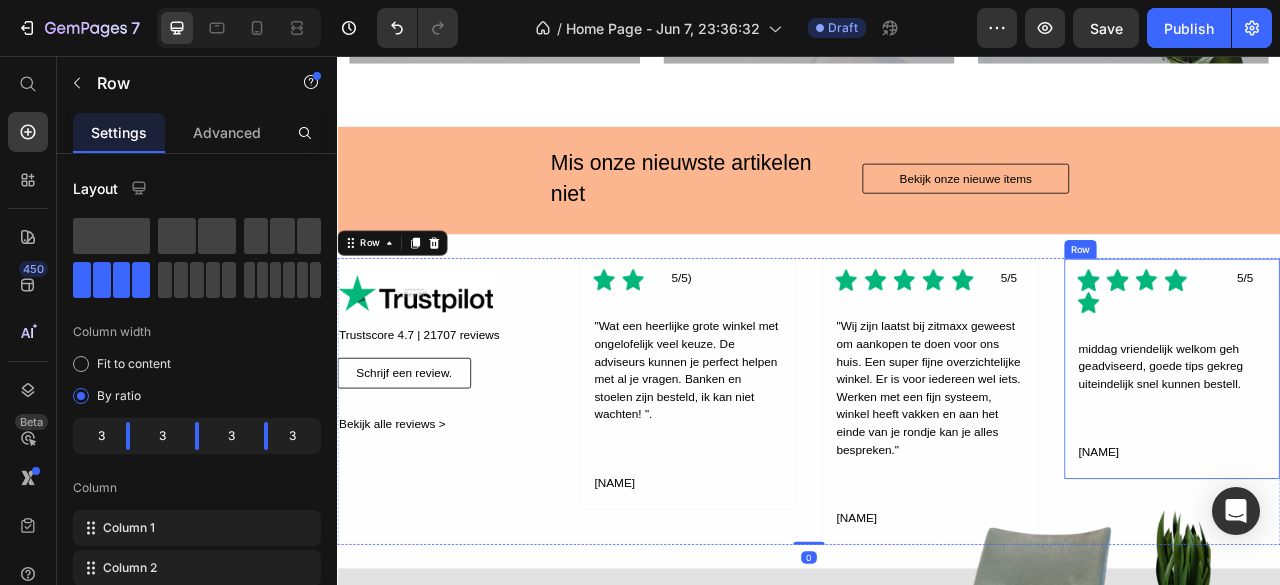 click on "Icon     Icon     Icon     Icon     Icon Icon List Hoz 5/5 Text Block Row middag vriendelijk welkom geh geadviseerd, goede tips gekreg uiteindelijk snel kunnen bestell. Text Block [NAME] Text Block" at bounding box center (1407, 450) 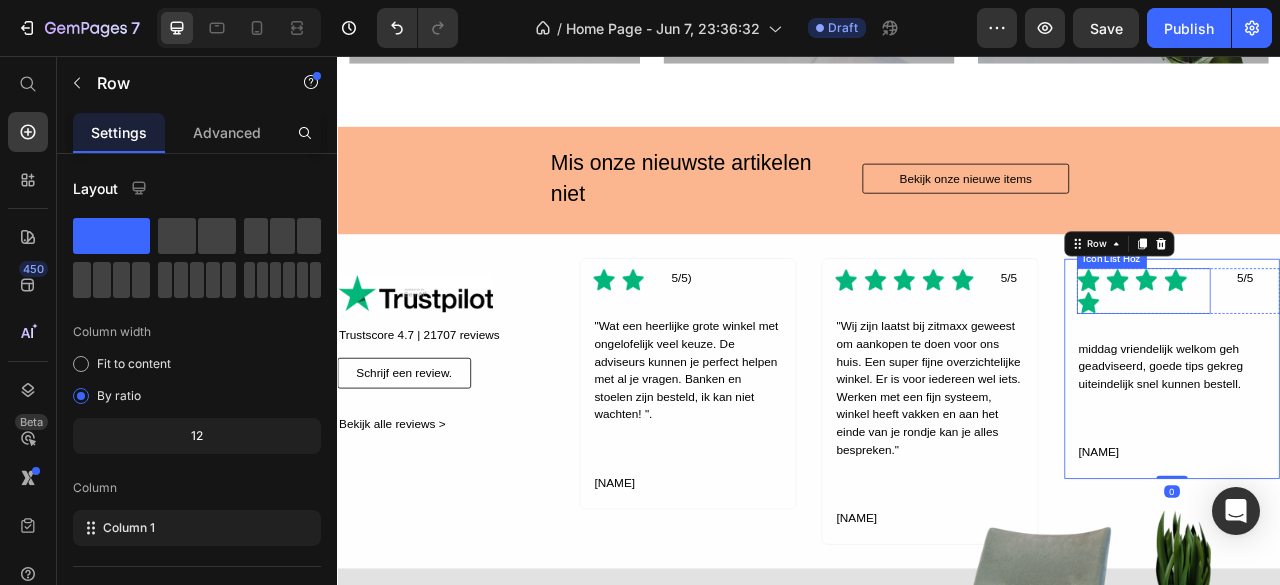 click on "Icon     Icon     Icon     Icon     Icon" at bounding box center (1363, 355) 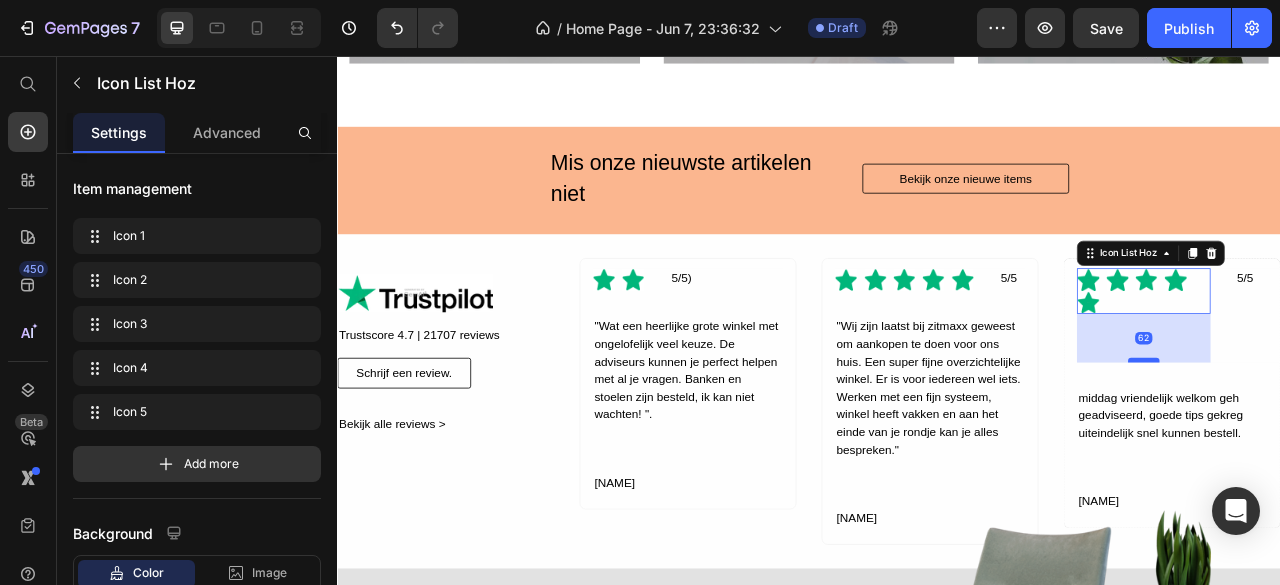 drag, startPoint x: 1357, startPoint y: 380, endPoint x: 1360, endPoint y: 442, distance: 62.072536 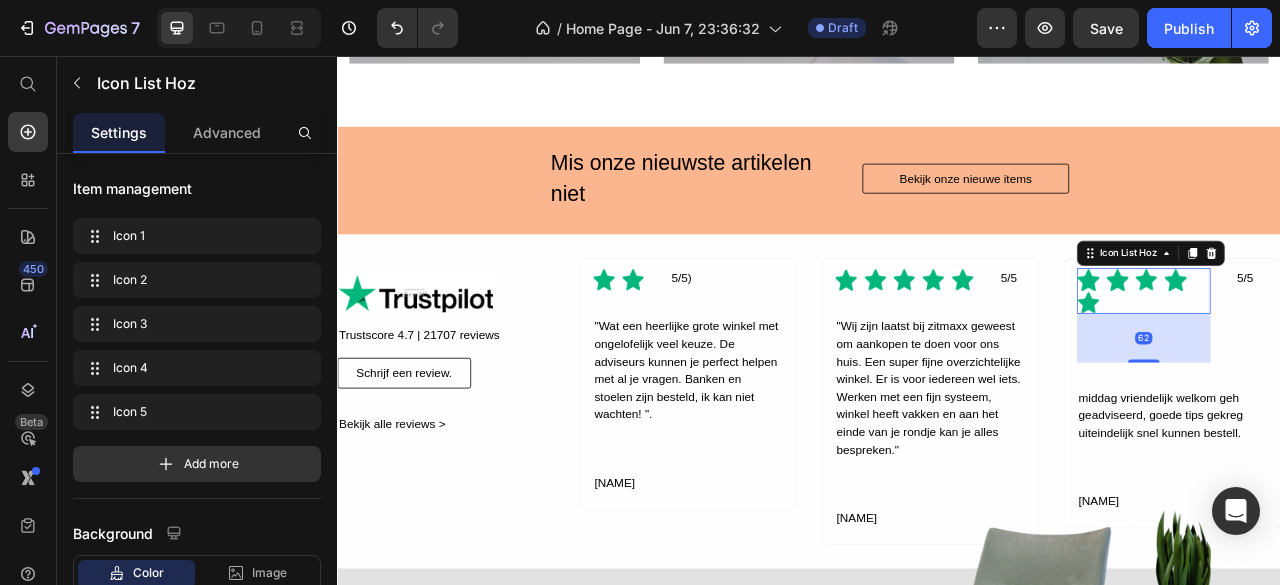 click on "62" at bounding box center [1363, 415] 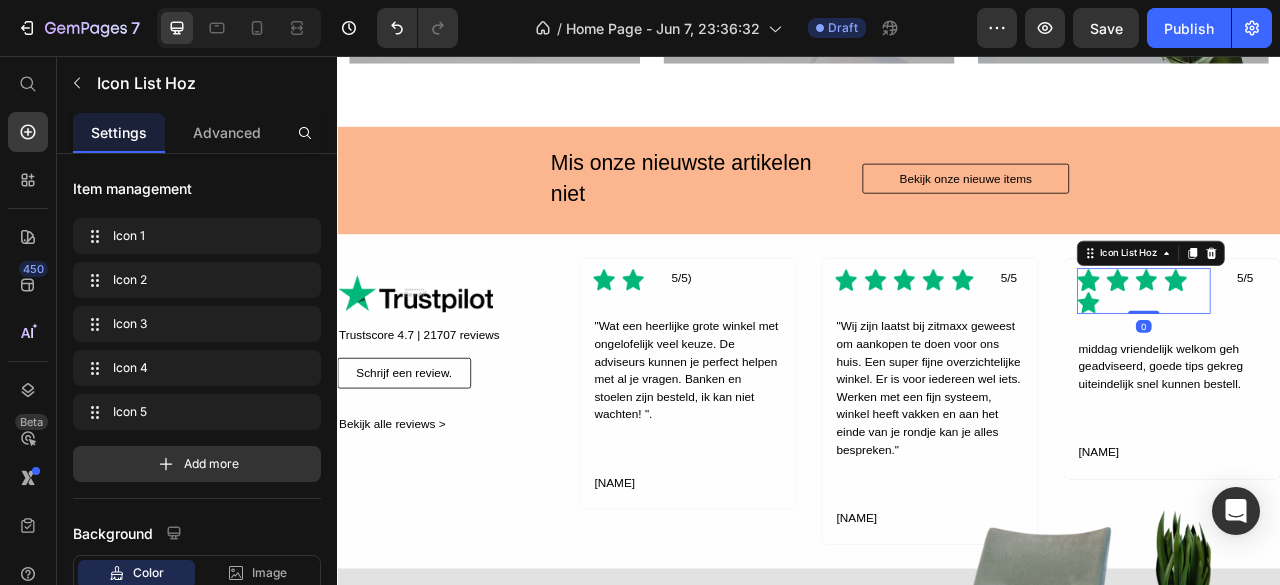 drag, startPoint x: 1361, startPoint y: 444, endPoint x: 1316, endPoint y: 360, distance: 95.29428 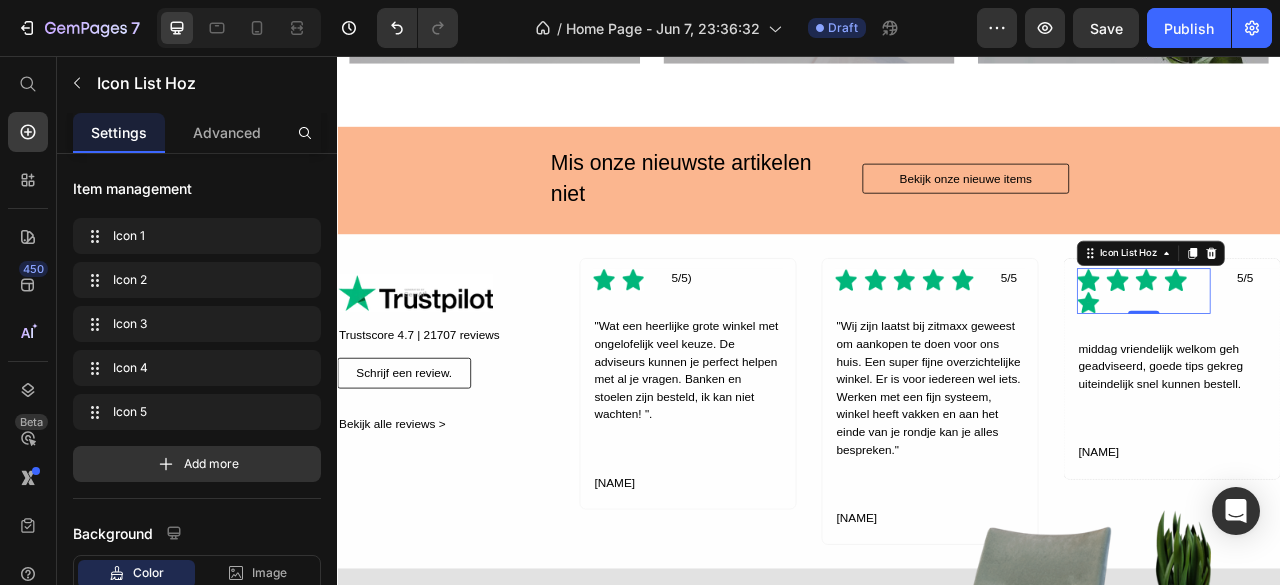 click on "Icon     Icon     Icon     Icon     Icon" at bounding box center [1363, 355] 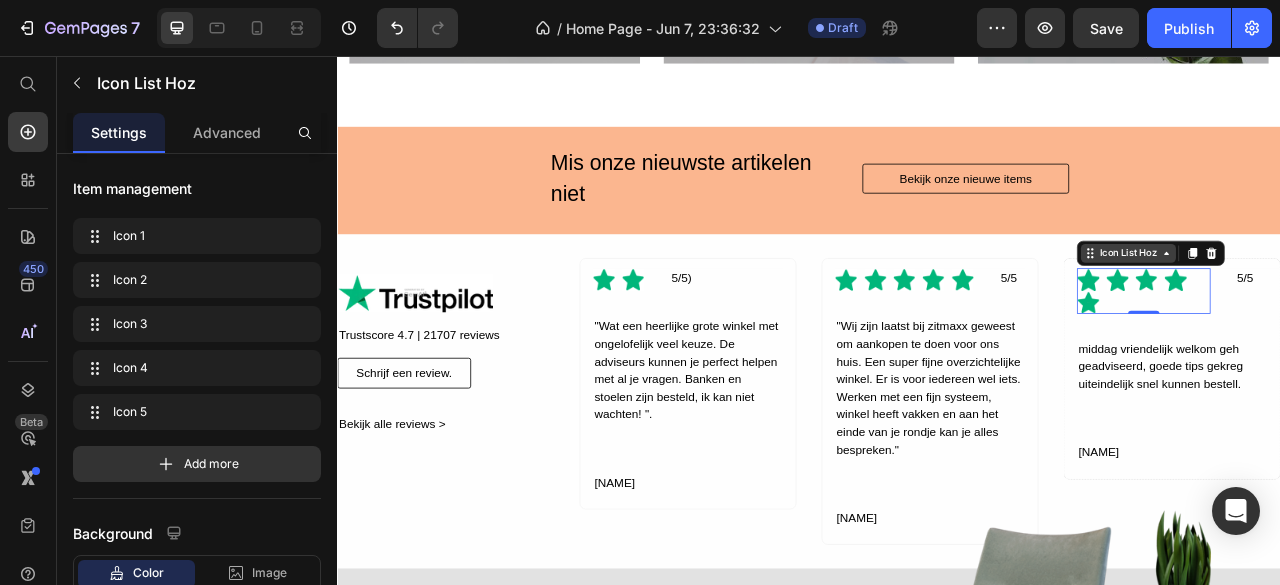 click on "Icon List Hoz" at bounding box center (1343, 307) 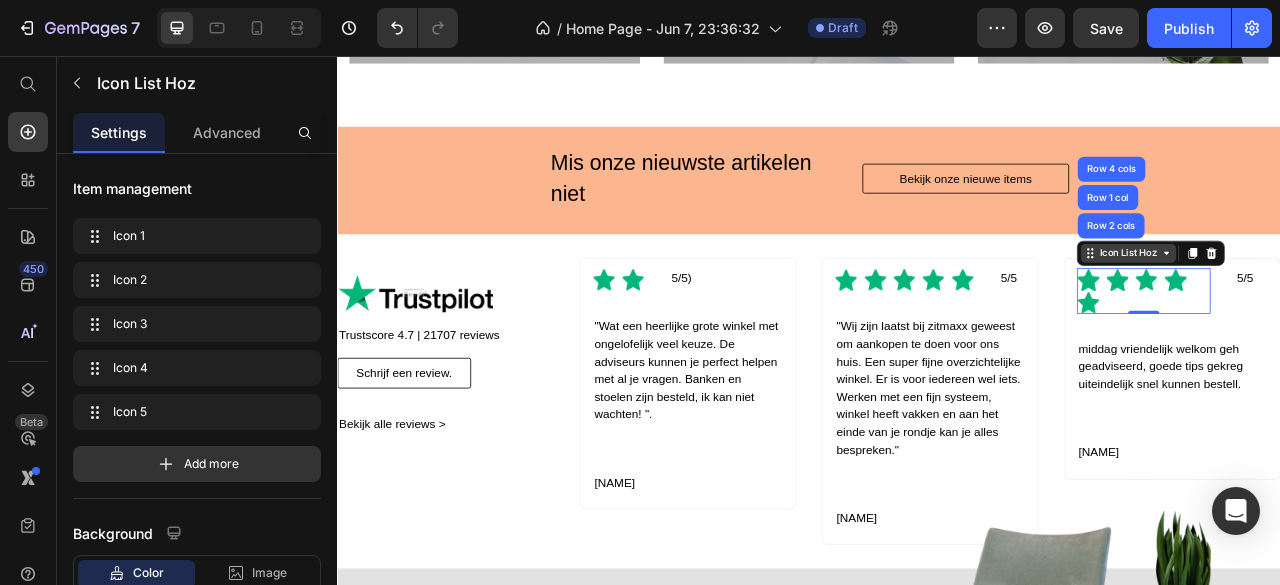 click on "Icon List Hoz" at bounding box center [1343, 307] 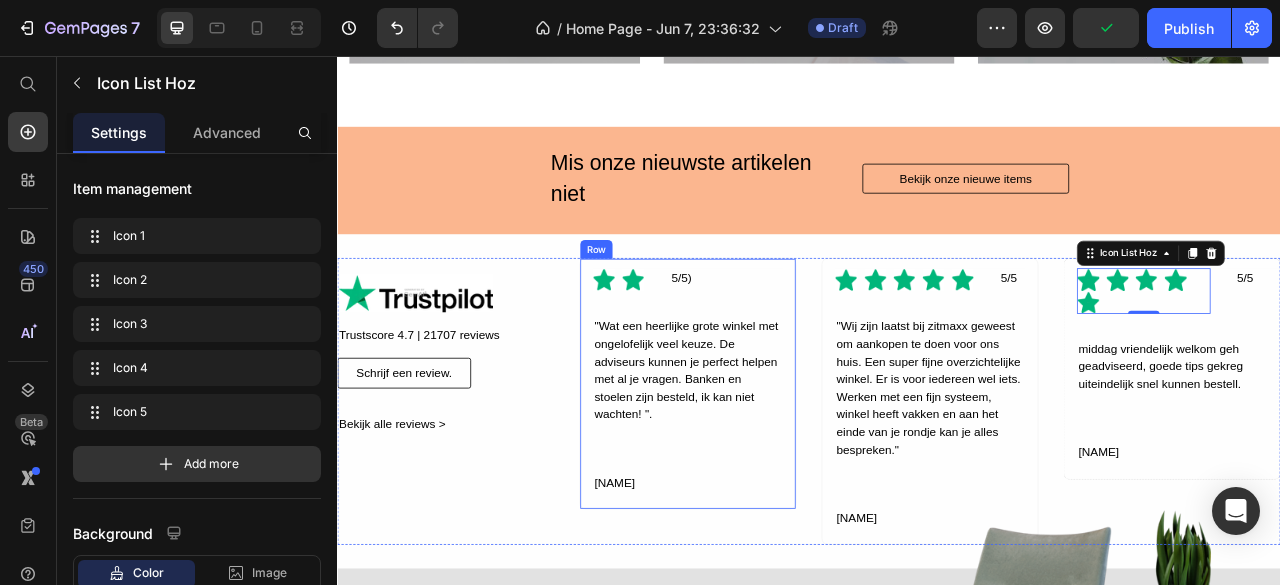 click on "Icon     Icon Icon List Hoz 5/5) Text Block Row "Wat een heerlijke grote winkel met ongelofelijk veel keuze. De adviseurs kunnen je perfect helpen met al je vragen. Banken en stoelen zijn besteld, ik kan niet wachten! ". Text Block [NAME] Text Block Row" at bounding box center (783, 473) 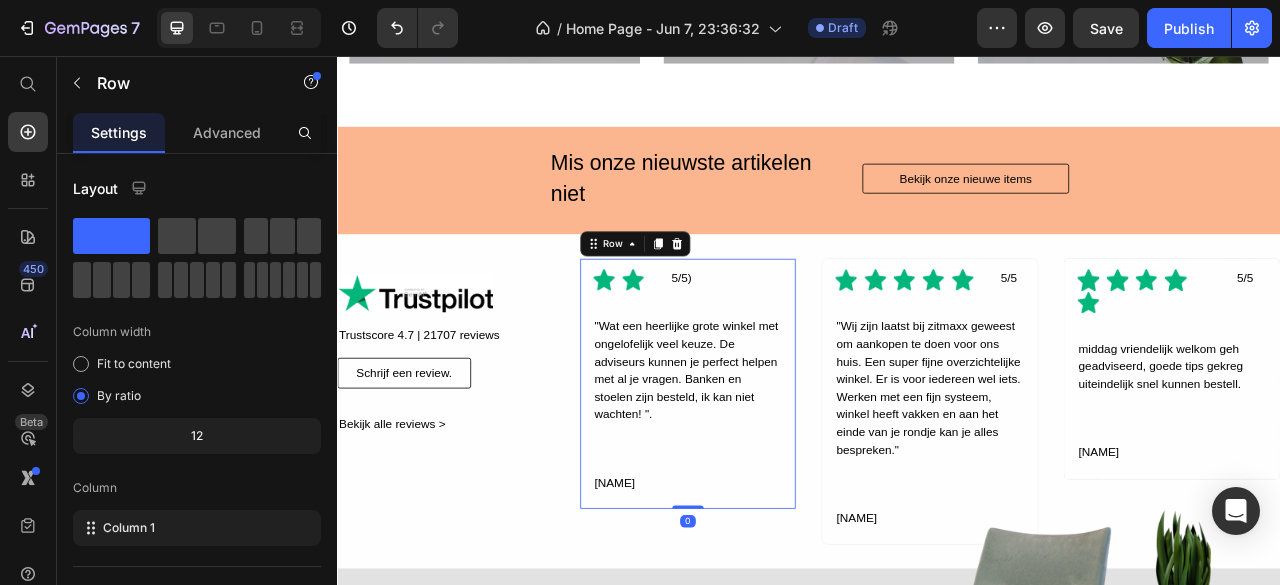 click on "Icon     Icon Icon List Hoz 5/5) Text Block Row "Wat een heerlijke grote winkel met ongelofelijk veel keuze. De adviseurs kunnen je perfect helpen met al je vragen. Banken en stoelen zijn besteld, ik kan niet wachten! ". Text Block [NAME] Text Block" at bounding box center (783, 469) 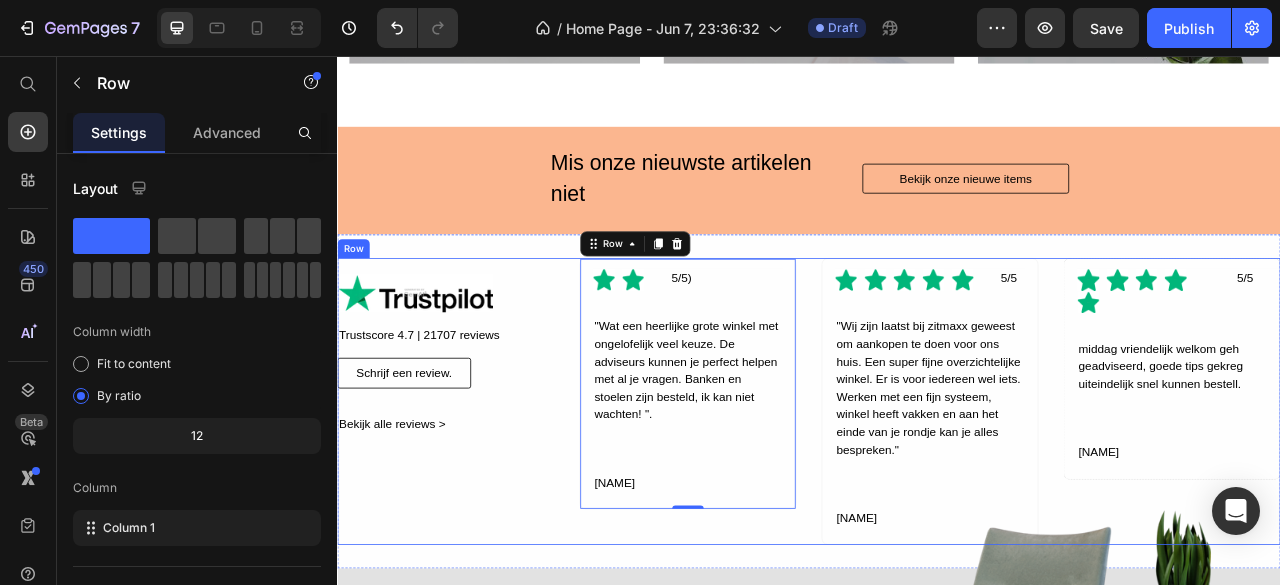 click on "Image Trustscore 4.7 | 21707 reviews Text Block Schrijf een review. Button Bekijk alle reviews > Text Block Row     Icon     Icon Icon List Hoz 5/5) Text Block Row "Wat een heerlijke grote winkel met ongelofelijk veel keuze. De adviseurs kunnen je perfect helpen met al je vragen. Banken en stoelen zijn besteld, ik kan niet wachten! ". Text Block [NAME] Text Block Row   0     Icon     Icon     Icon     Icon     Icon Icon List Hoz 5/5 Text Block Row "Wij zijn laatst bij zitmaxx geweest om aankopen te doen voor ons huis. Een super fijne overzichtelijke winkel. Er is voor iedereen wel iets. Werken met een fijn systeem, winkel heeft vakken en aan het einde van je rondje kan je alles bespreken. Text Block [NAME] Text Block Row     Icon     Icon     Icon     Icon     Icon Icon List Hoz 5/5 Text Block Row middag vriendelijk welkom geh geadviseerd, goede tips gekreg uiteindelijk snel kunnen bestell. Text Block [NAME] Text Block Row Row" at bounding box center [937, 496] 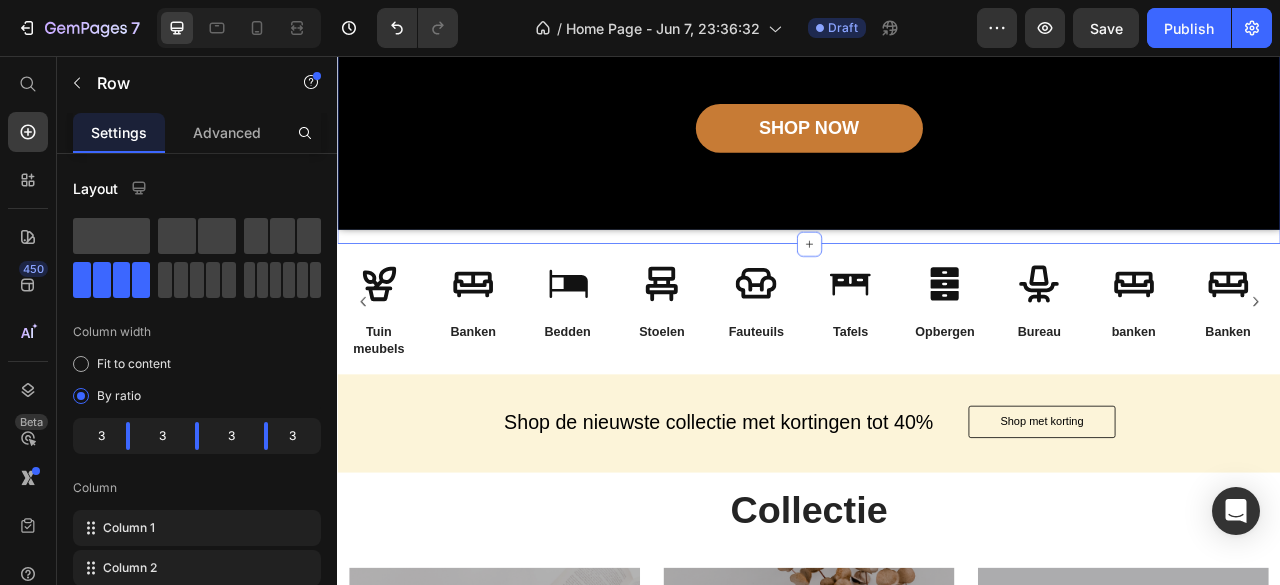 scroll, scrollTop: 544, scrollLeft: 0, axis: vertical 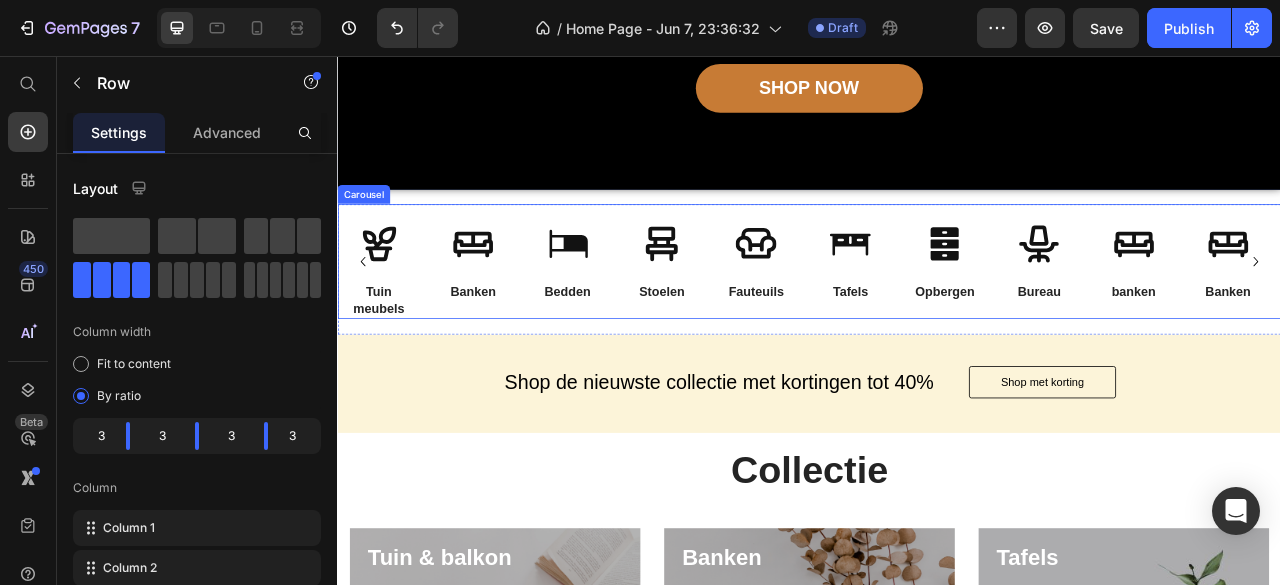 click 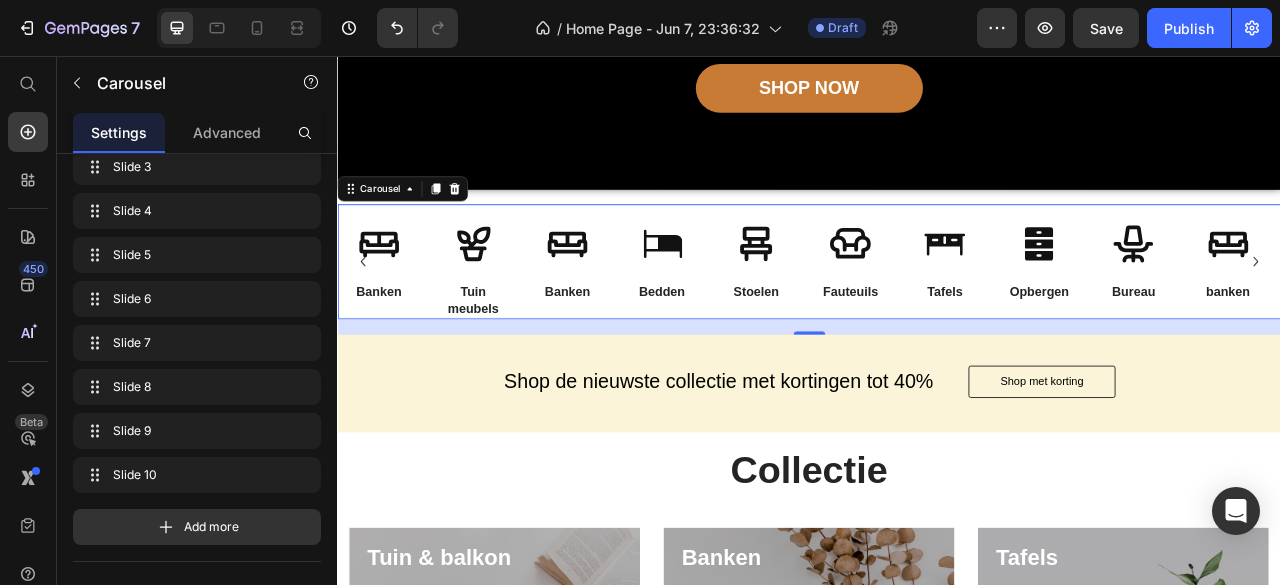 scroll, scrollTop: 0, scrollLeft: 0, axis: both 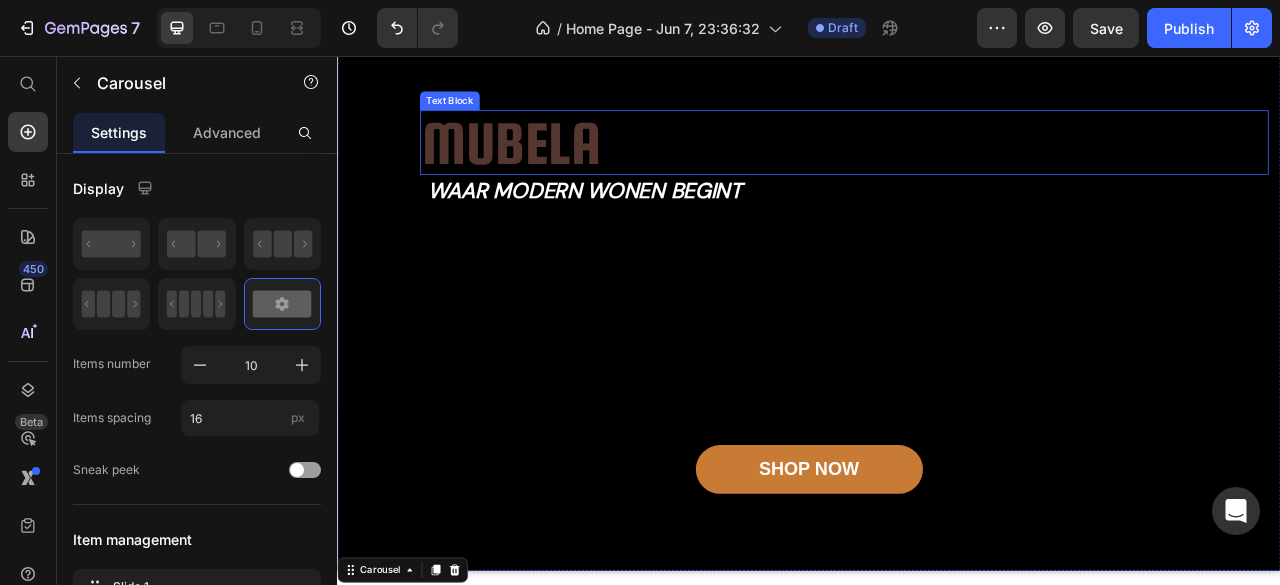 click on "Mubela" at bounding box center [982, 167] 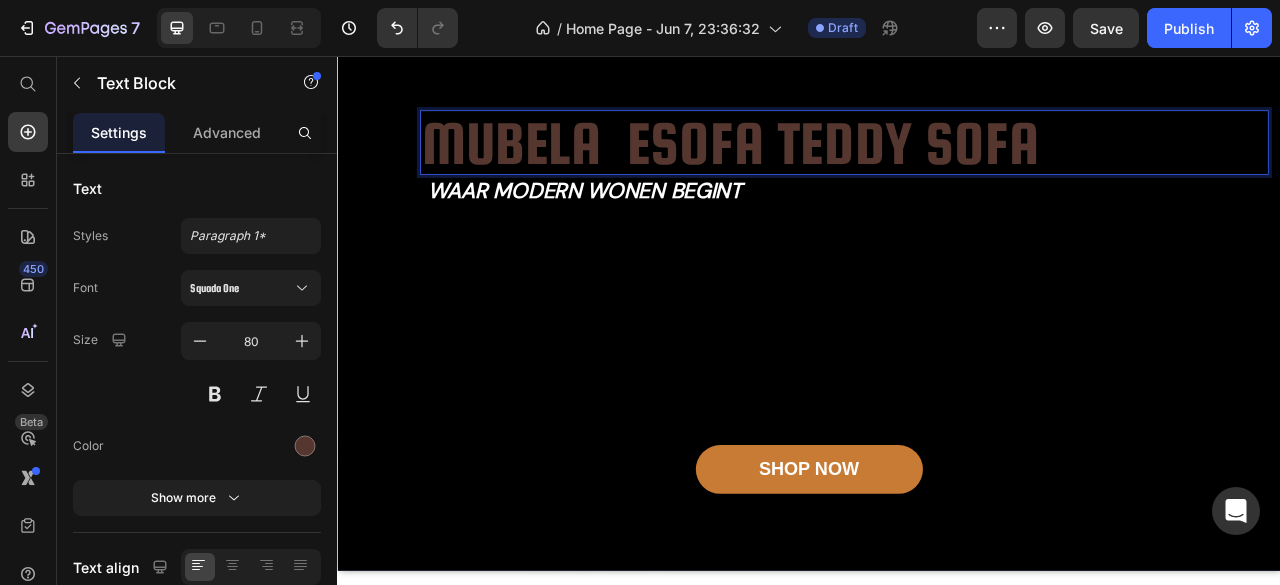 click on "Mubela  Esofa Teddy sofa" at bounding box center [982, 167] 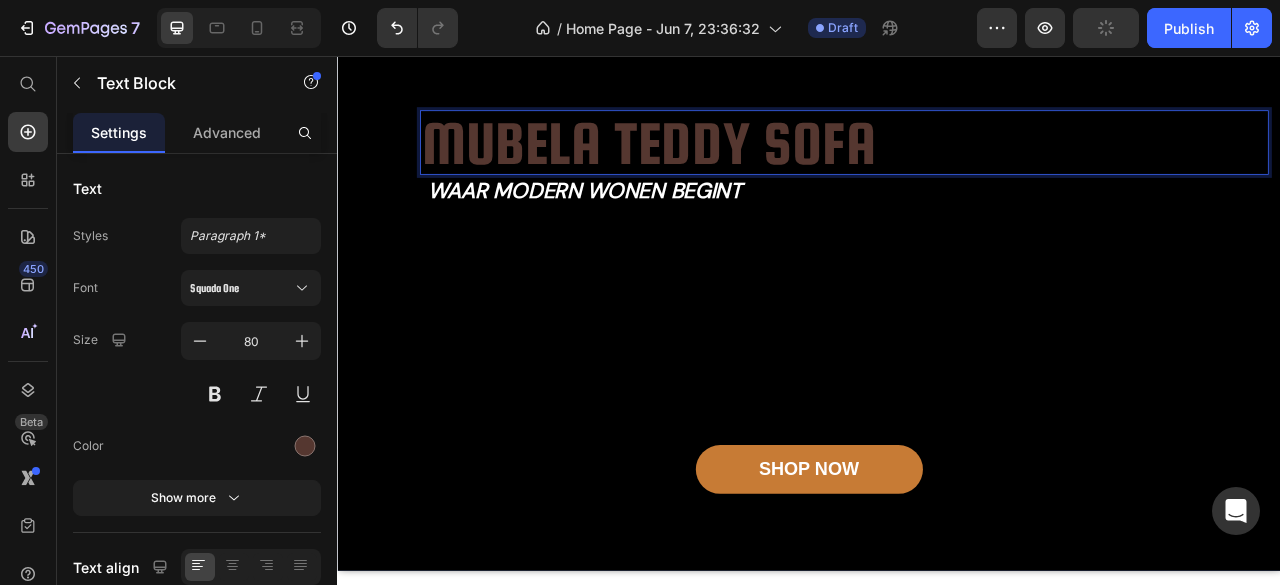 click on "Mubela Teddy sofa" at bounding box center [982, 167] 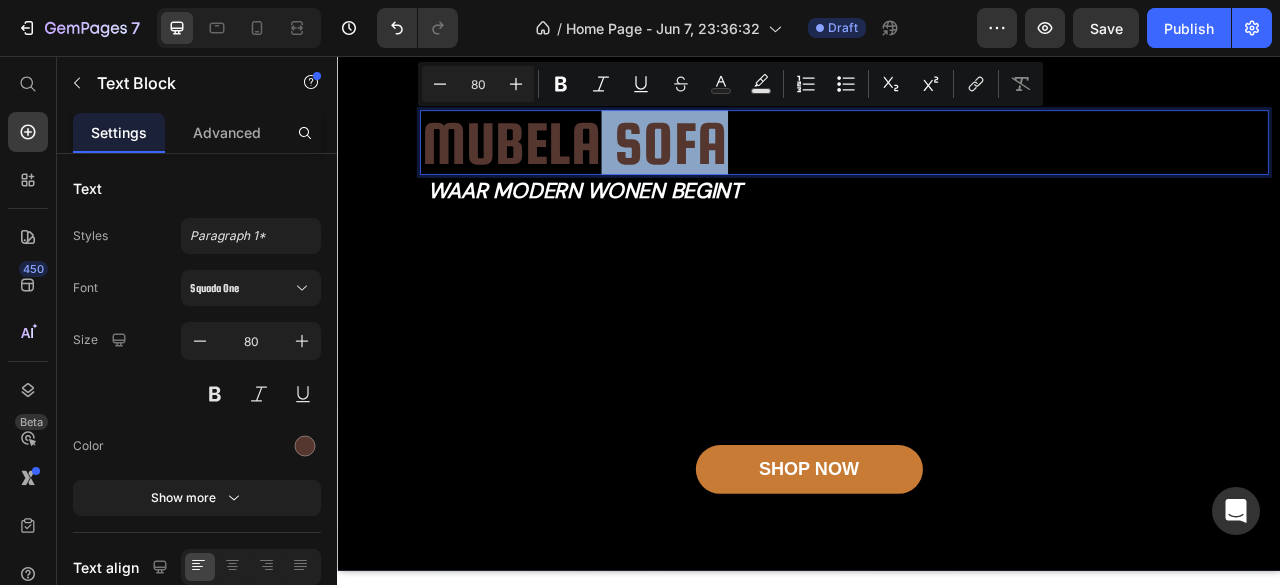 drag, startPoint x: 829, startPoint y: 163, endPoint x: 673, endPoint y: 165, distance: 156.01282 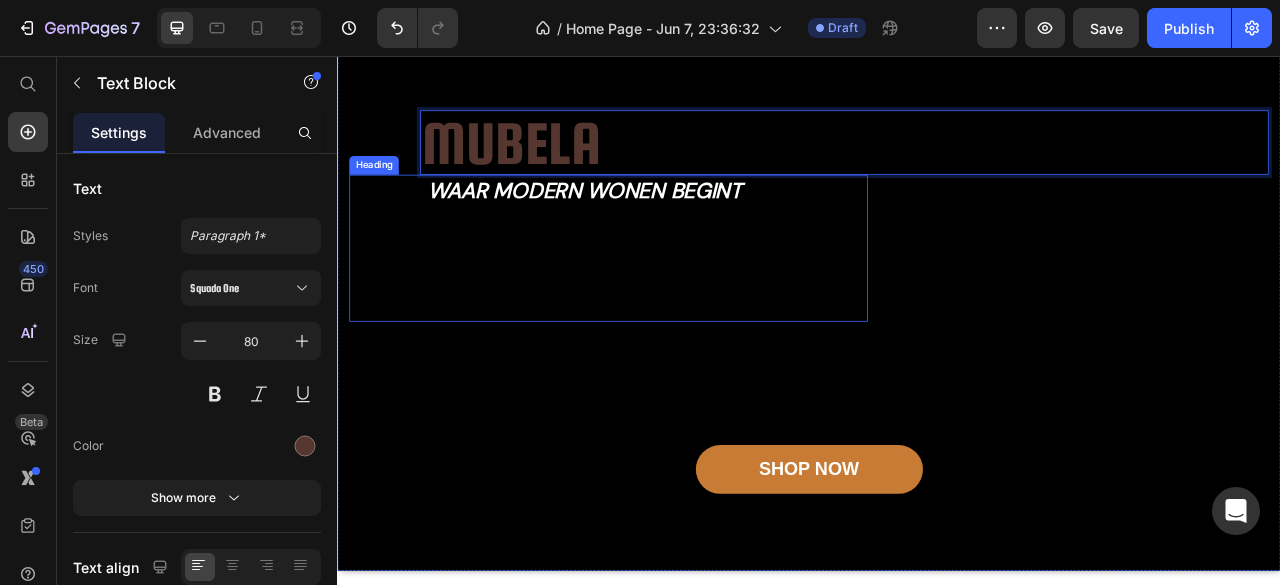 click on "waar modern wonen begint Heading" at bounding box center (682, 300) 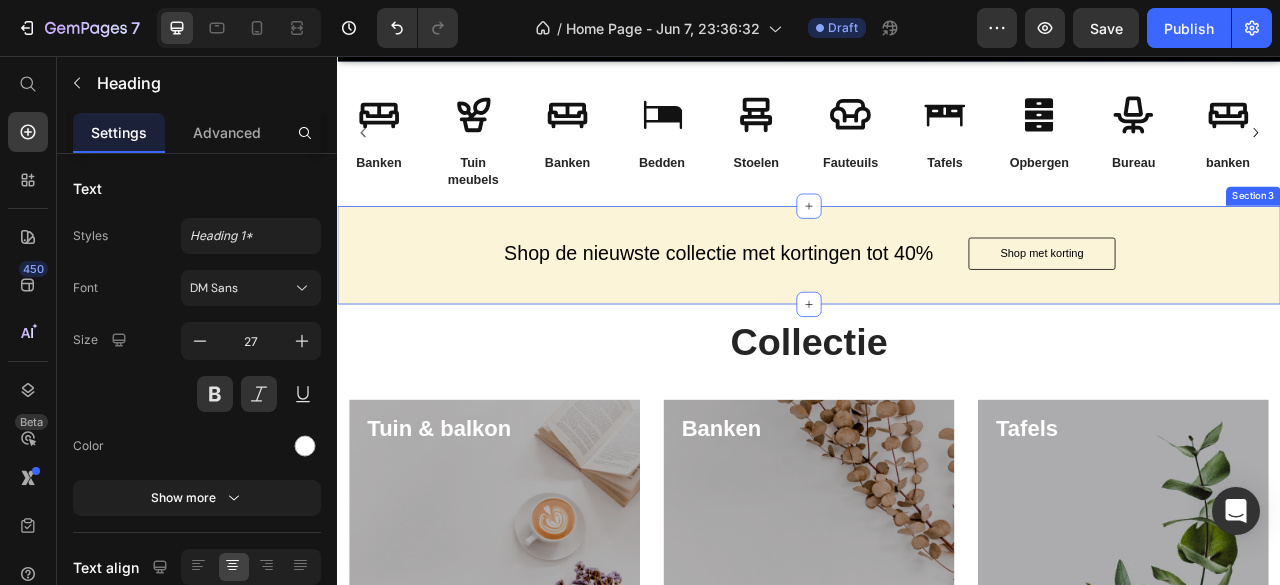 scroll, scrollTop: 708, scrollLeft: 0, axis: vertical 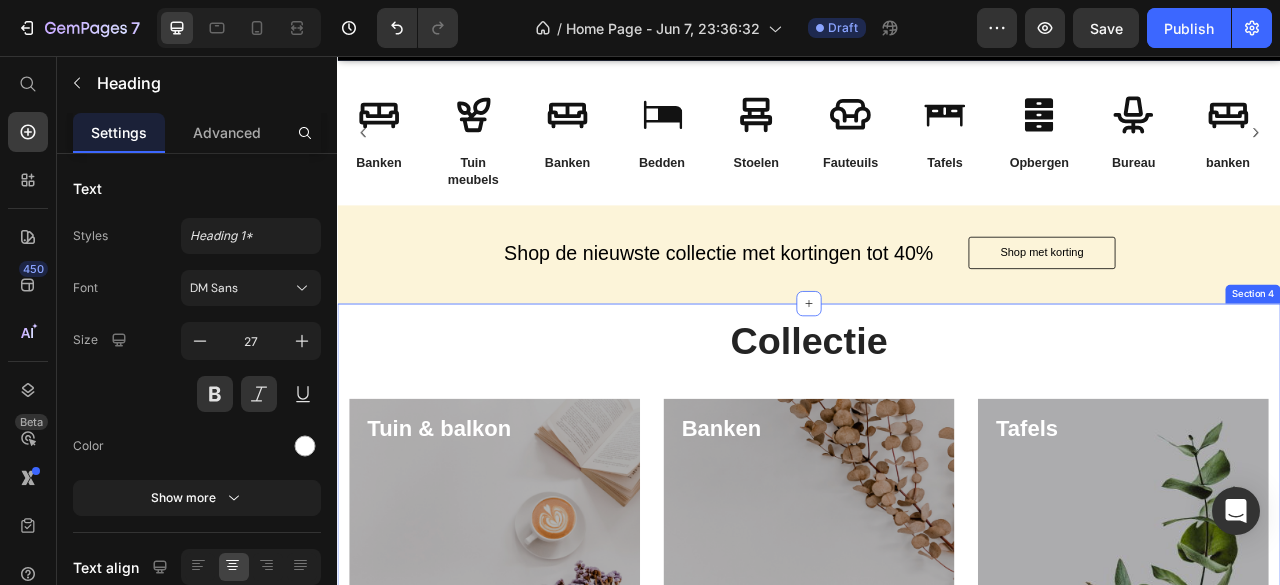 click on "Shop de nieuwste collectie met kortingen tot 40% Text Block Shop met korting Button Row Section 3" at bounding box center (937, 308) 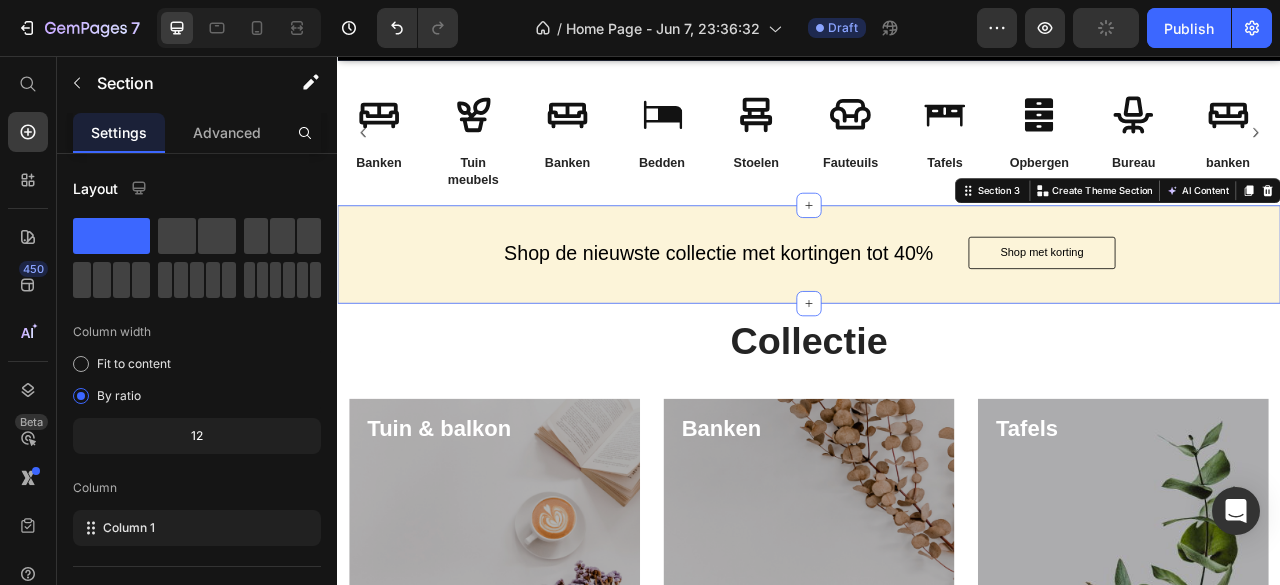 scroll, scrollTop: 318, scrollLeft: 0, axis: vertical 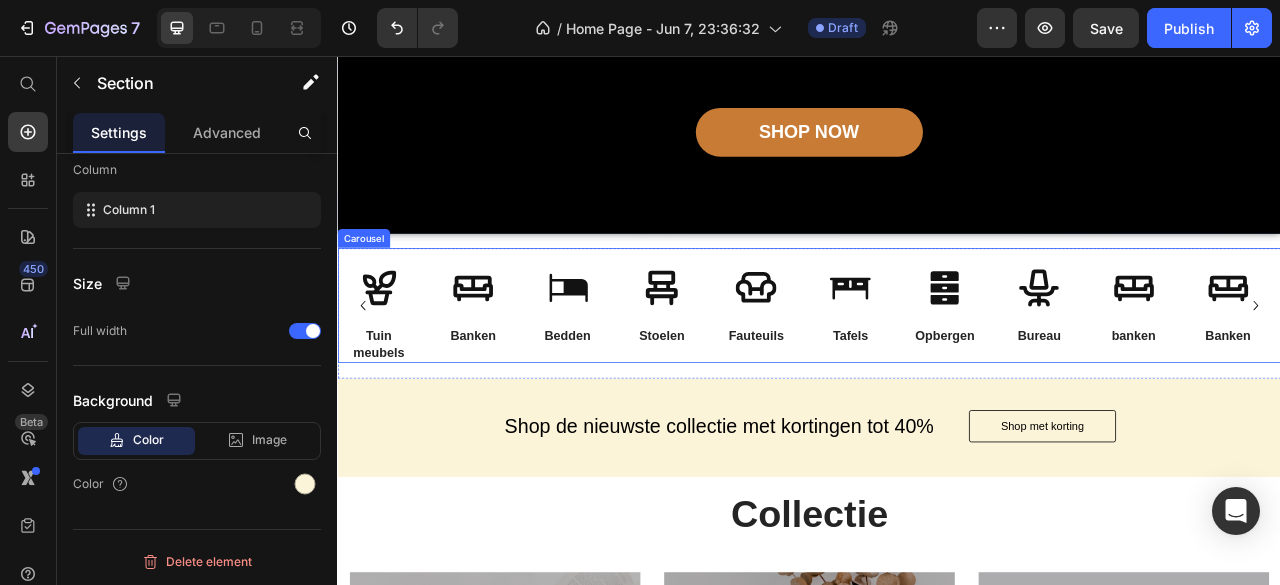 click on "Button Tuin meubels Heading
Button Row Banken Heading
Button Bedden Heading
Button Stoelen Heading
Button Fauteuils Heading
Button Tafels Heading
Button Opbergen Heading
Button Bureau Heading
Button banken Heading
Button Banken Heading" at bounding box center [937, 373] 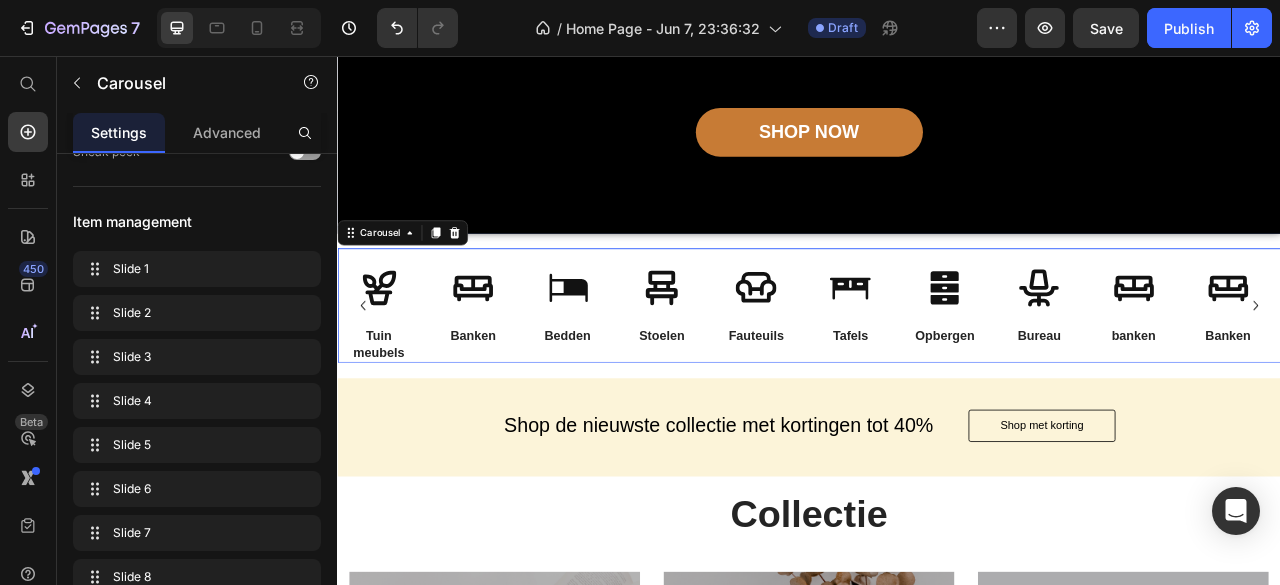 scroll, scrollTop: 0, scrollLeft: 0, axis: both 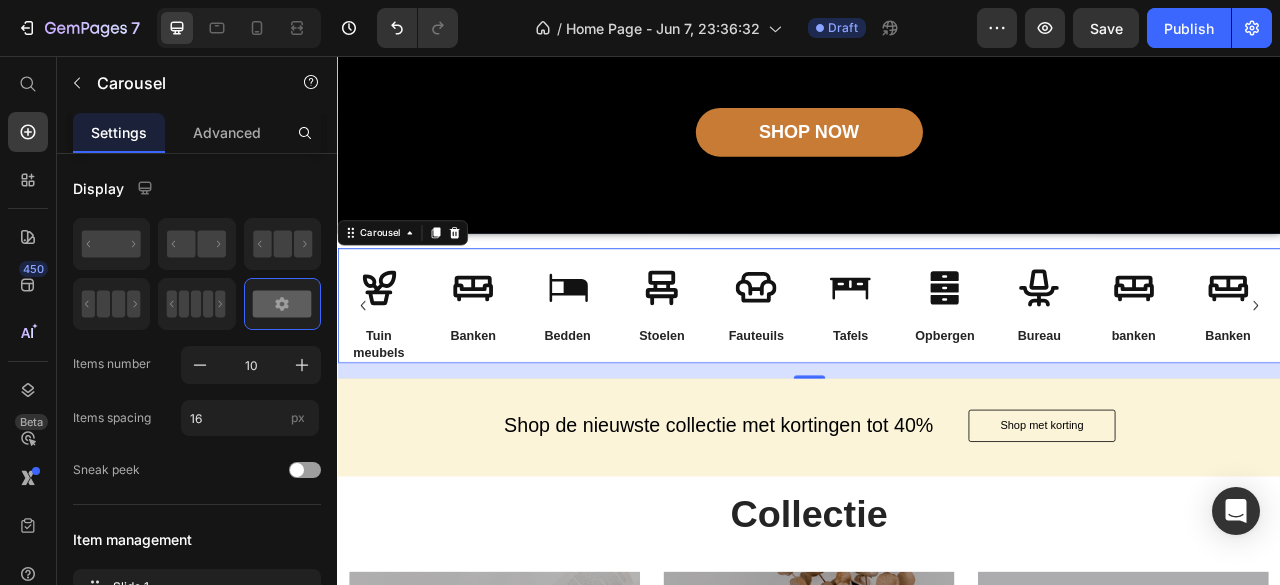 click on "20" at bounding box center (937, 456) 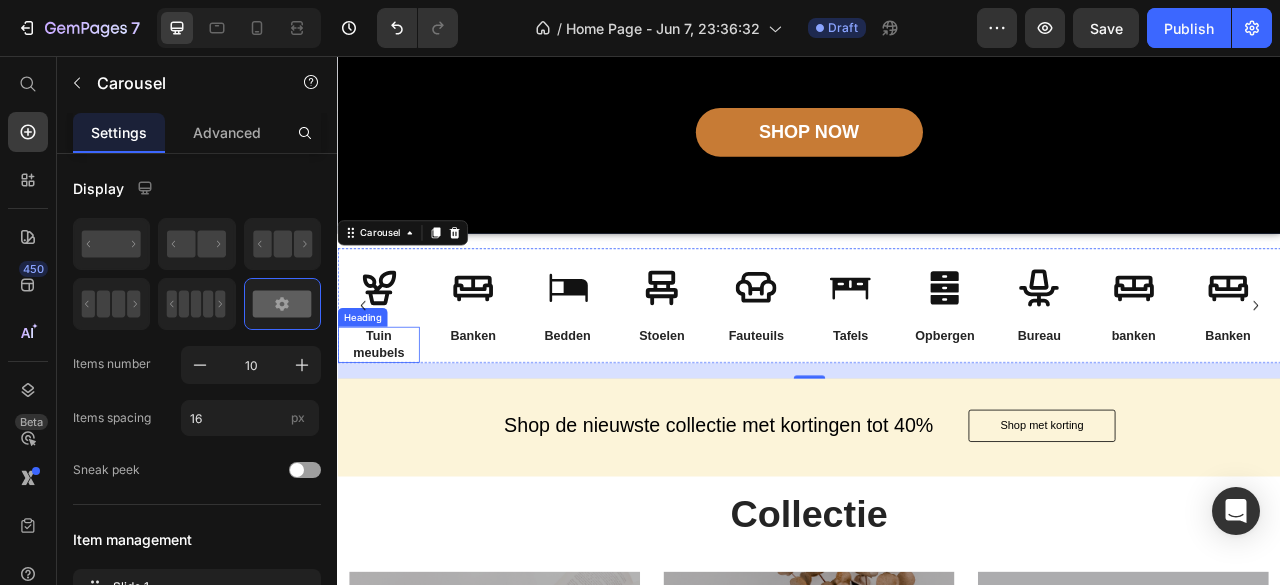 click on "Tuin meubels" at bounding box center (389, 423) 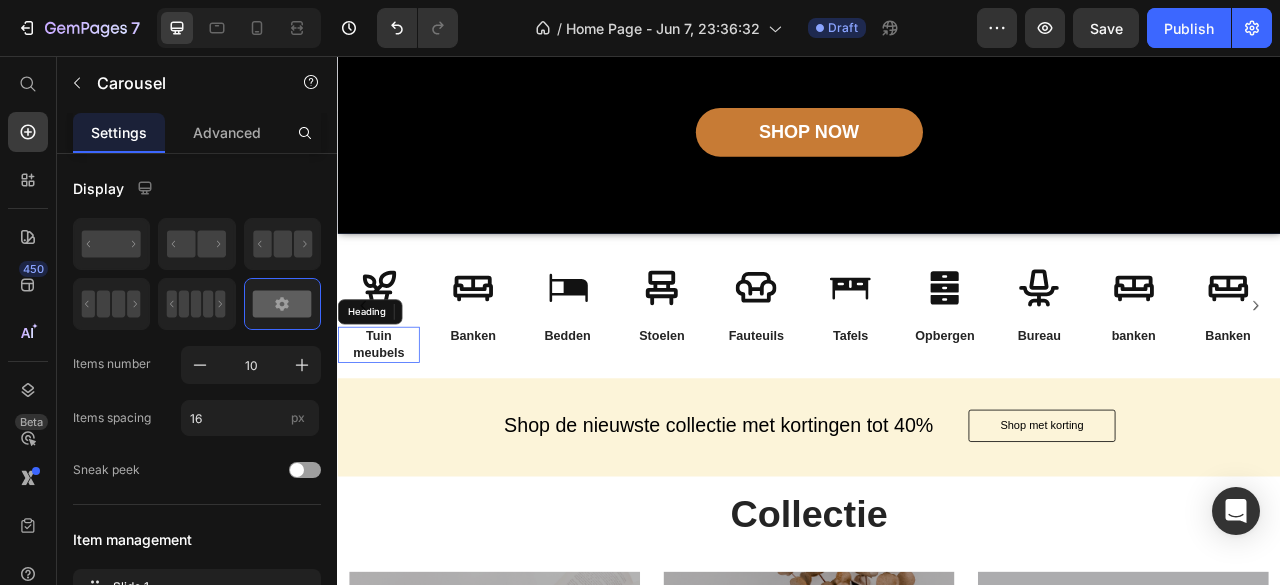 click on "Tuin meubels" at bounding box center (389, 423) 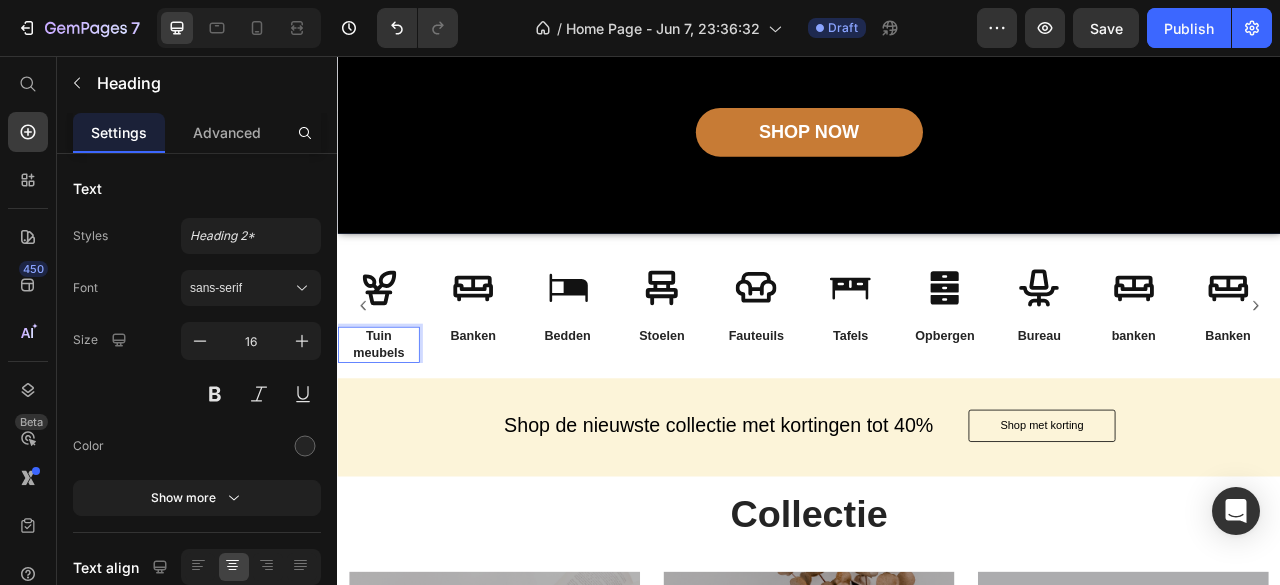 click on "Tuin meubels" at bounding box center [389, 423] 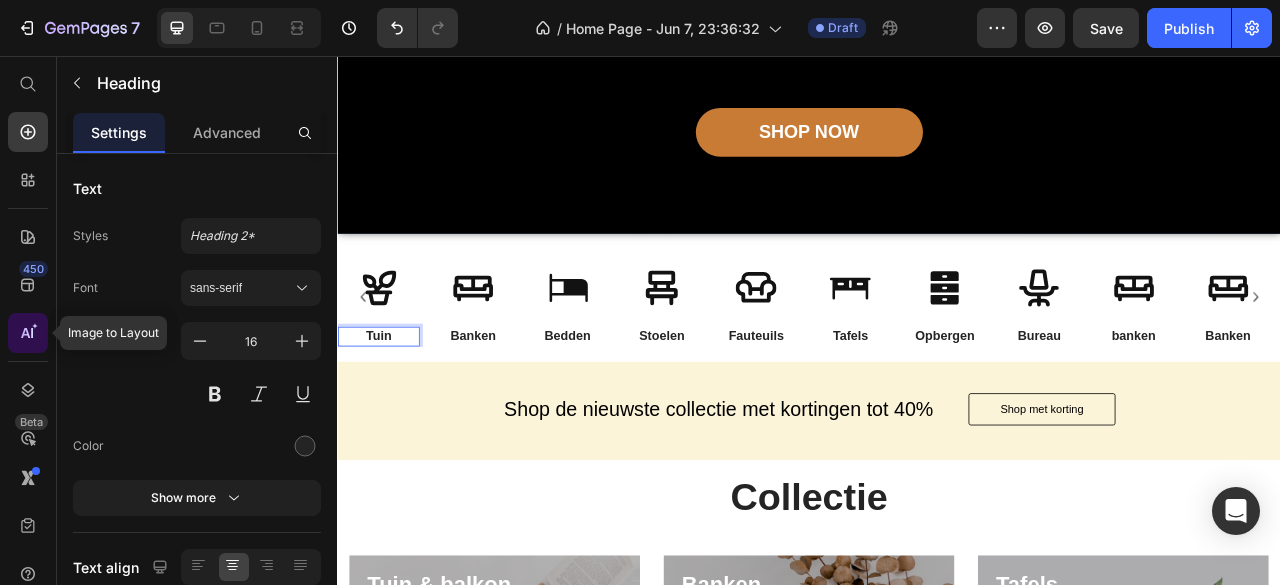click 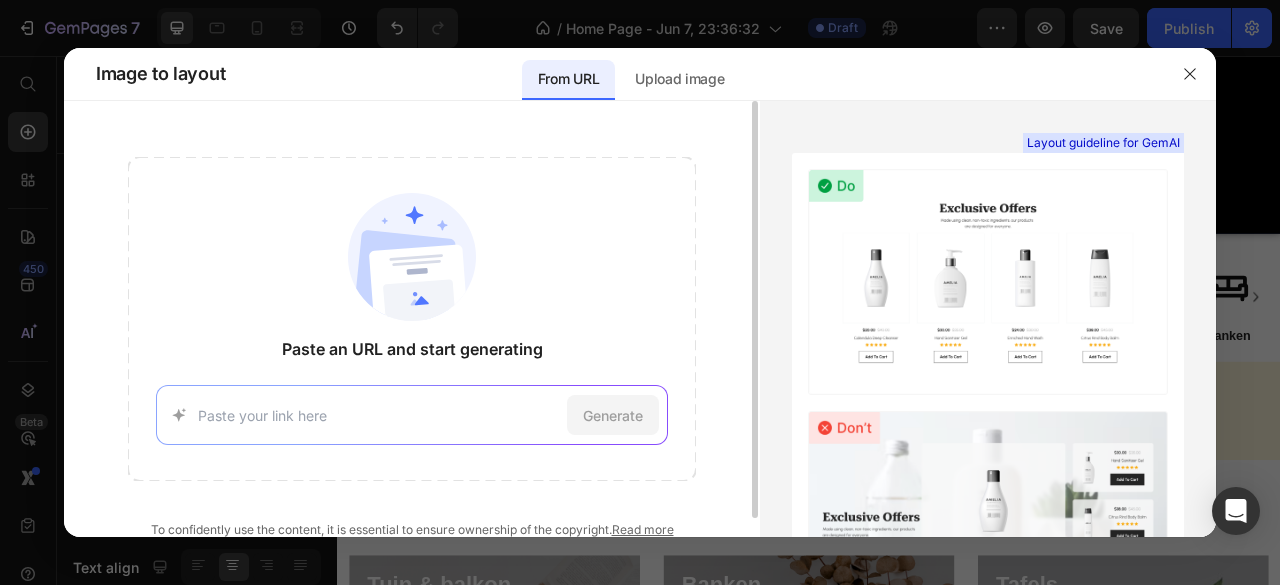 click on "Generate" at bounding box center (411, 415) 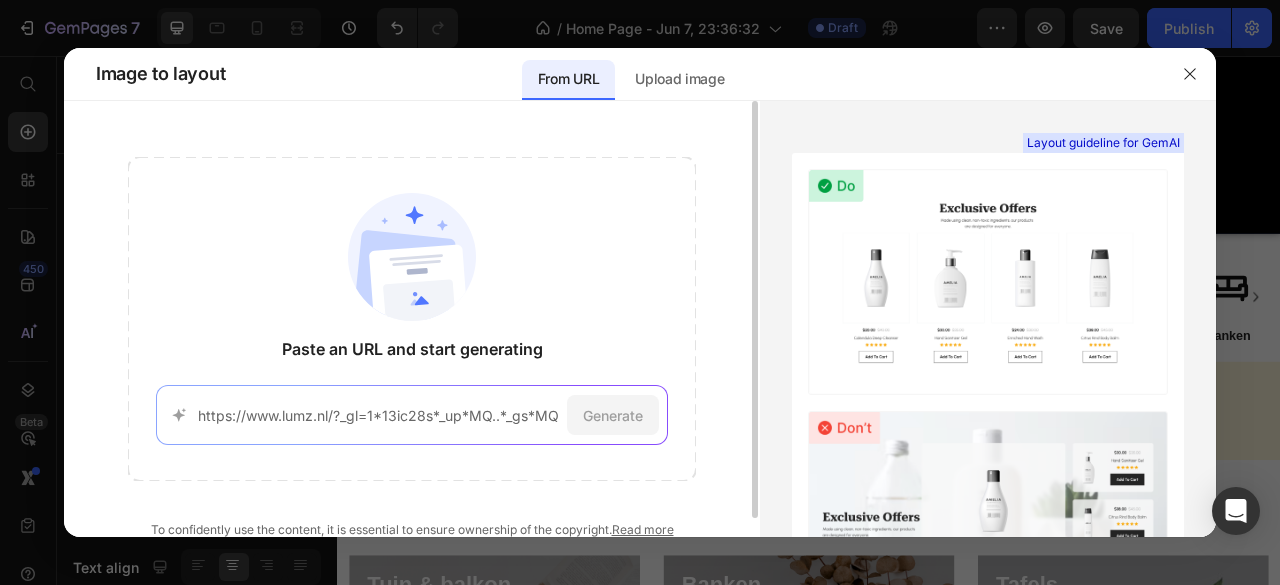scroll, scrollTop: 0, scrollLeft: 1174, axis: horizontal 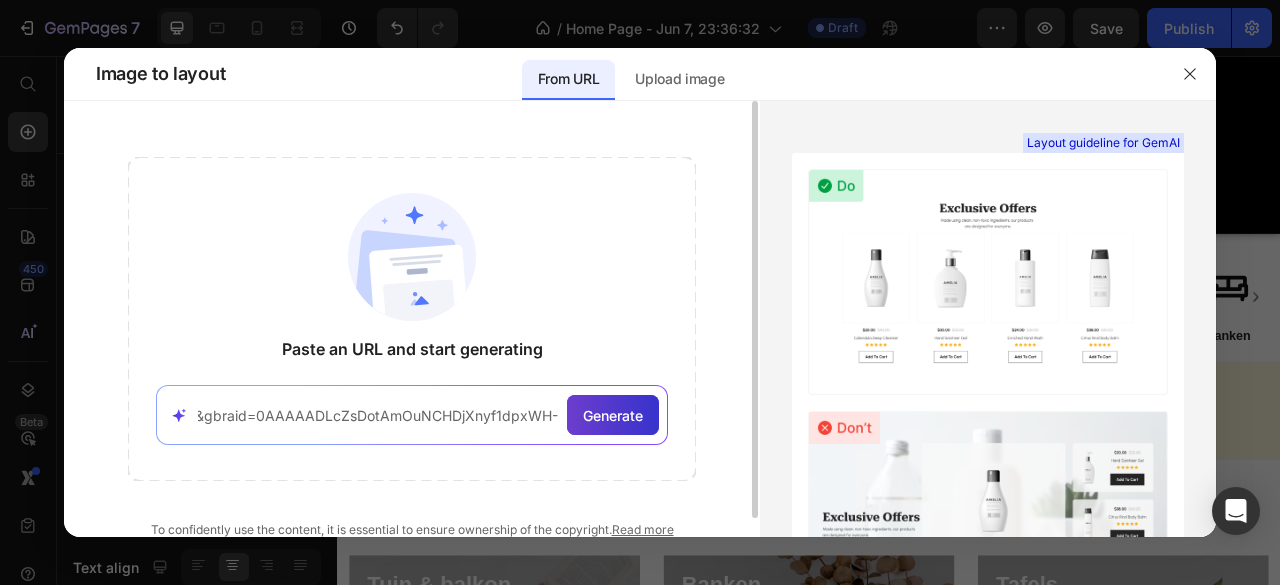 type on "https://www.lumz.nl/?_gl=1*13ic28s*_up*MQ..*_gs*MQ..&gclid=CjwKCAjw7MLDBhAuEiwAIeXGIX2N5ay-gw_9SFre-6AtlBVBv2Xpvk-_Komu-X-V128yrgNoWPjD6RoCjDYQAvD_BwE&gbraid=0AAAAADLcZsDotAmOuNCHDjXnyf1dpxWH-" 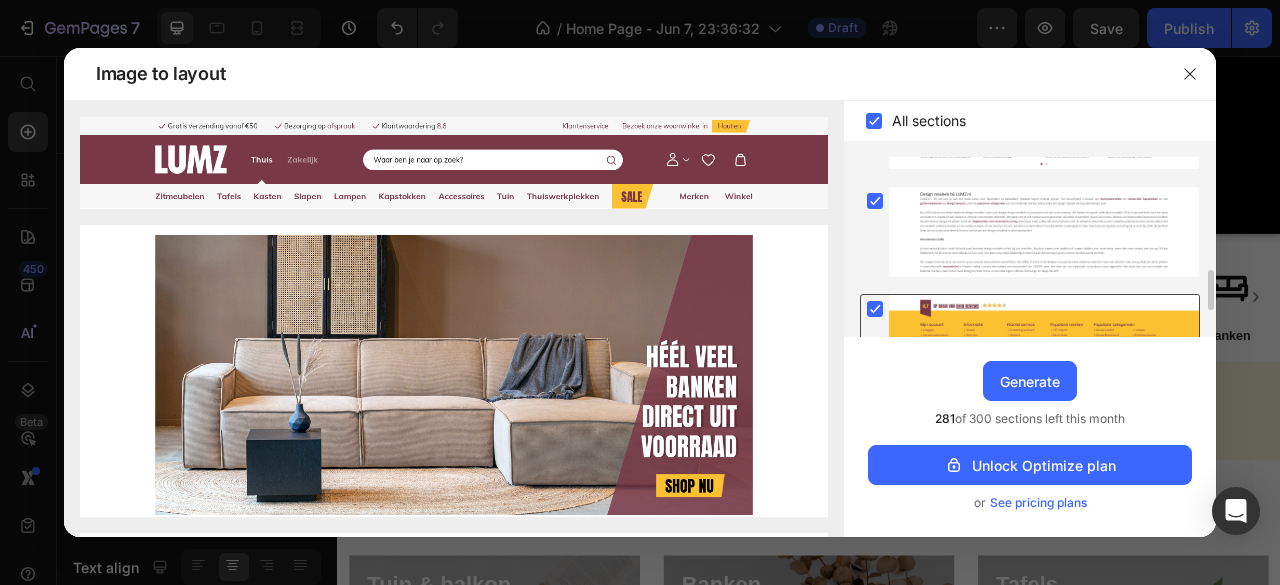 scroll, scrollTop: 512, scrollLeft: 0, axis: vertical 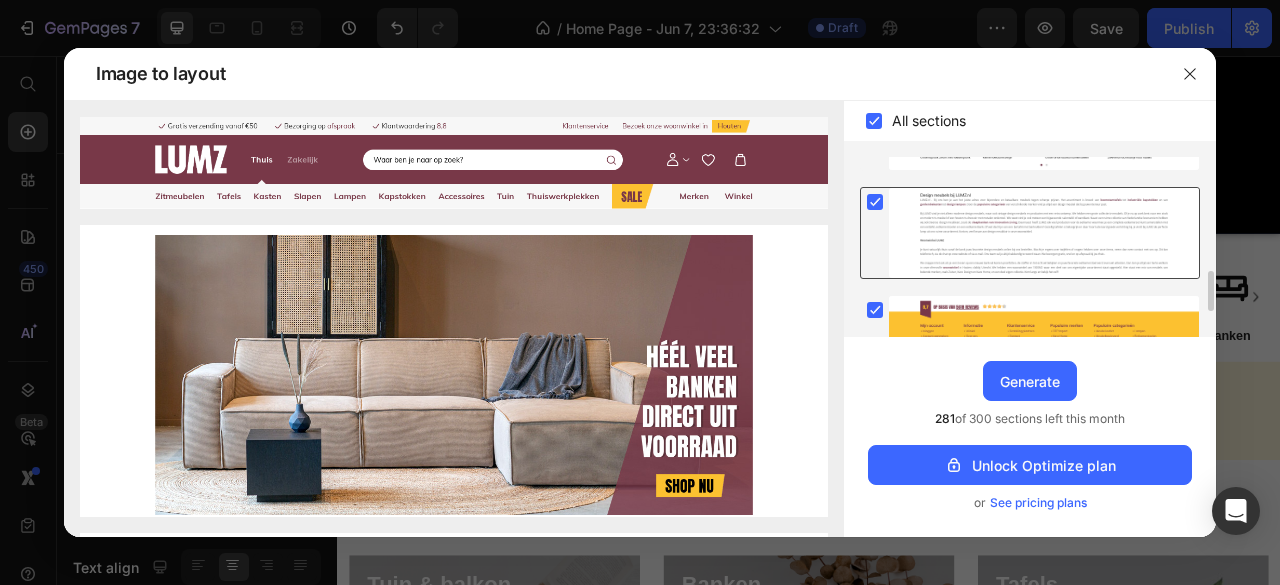 click at bounding box center (1044, 233) 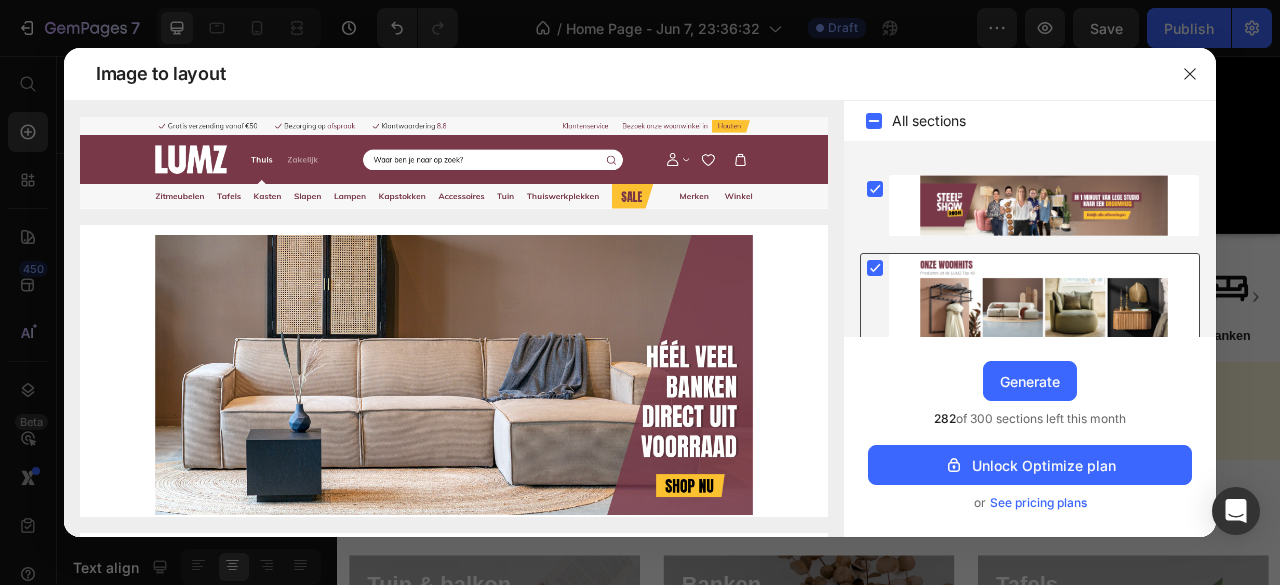 scroll, scrollTop: 414, scrollLeft: 0, axis: vertical 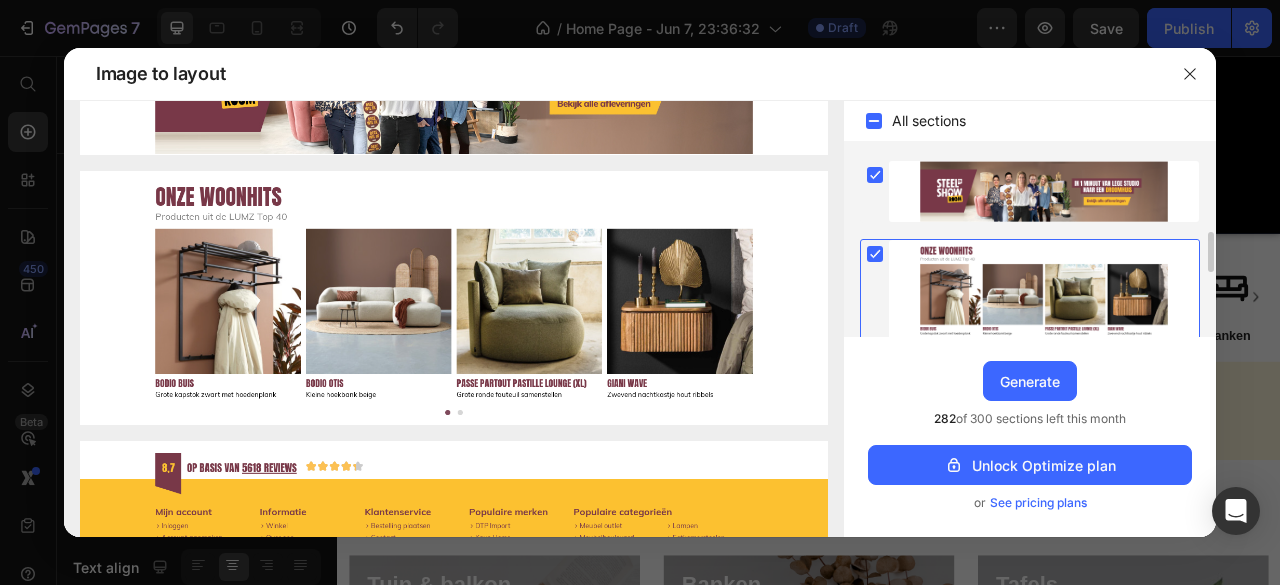 click 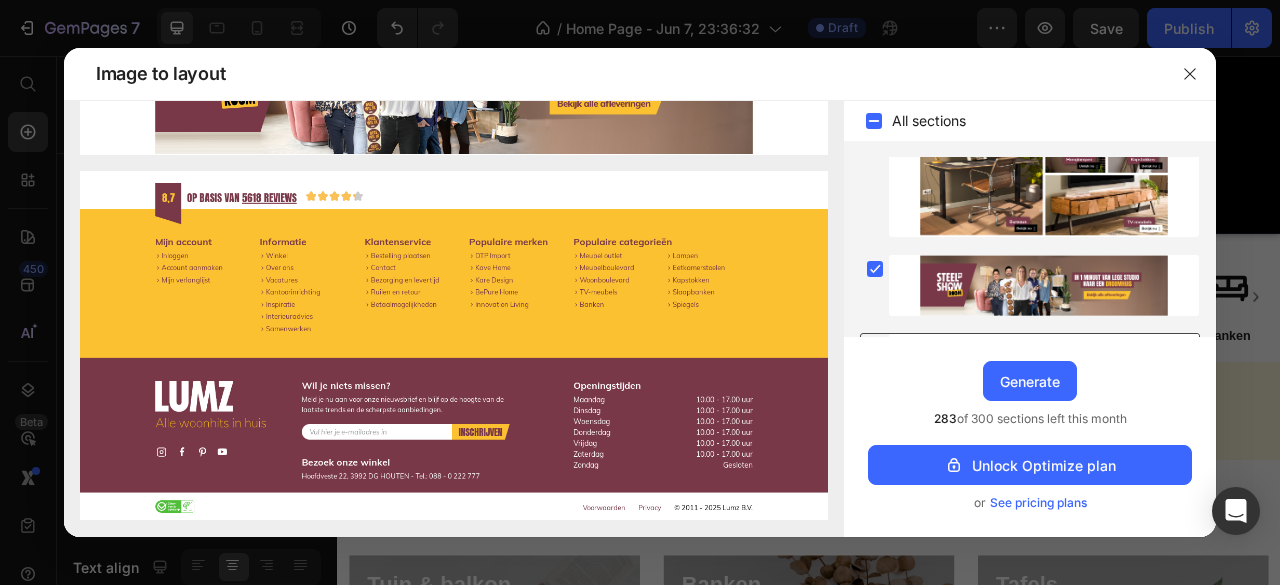 scroll, scrollTop: 0, scrollLeft: 0, axis: both 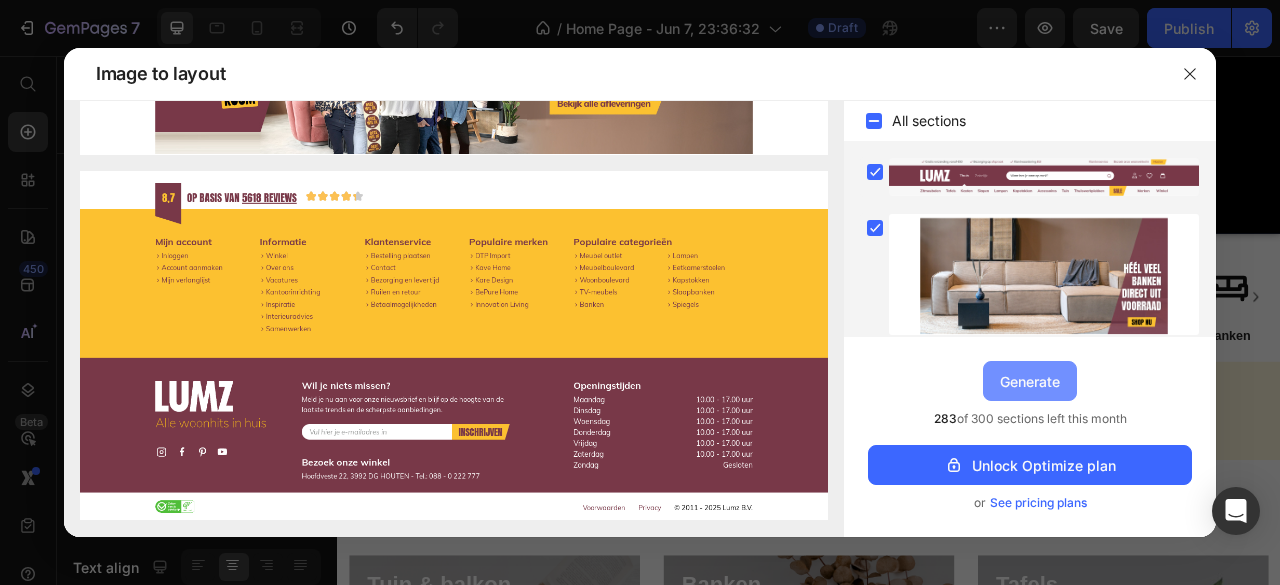 click on "Generate" at bounding box center (1030, 381) 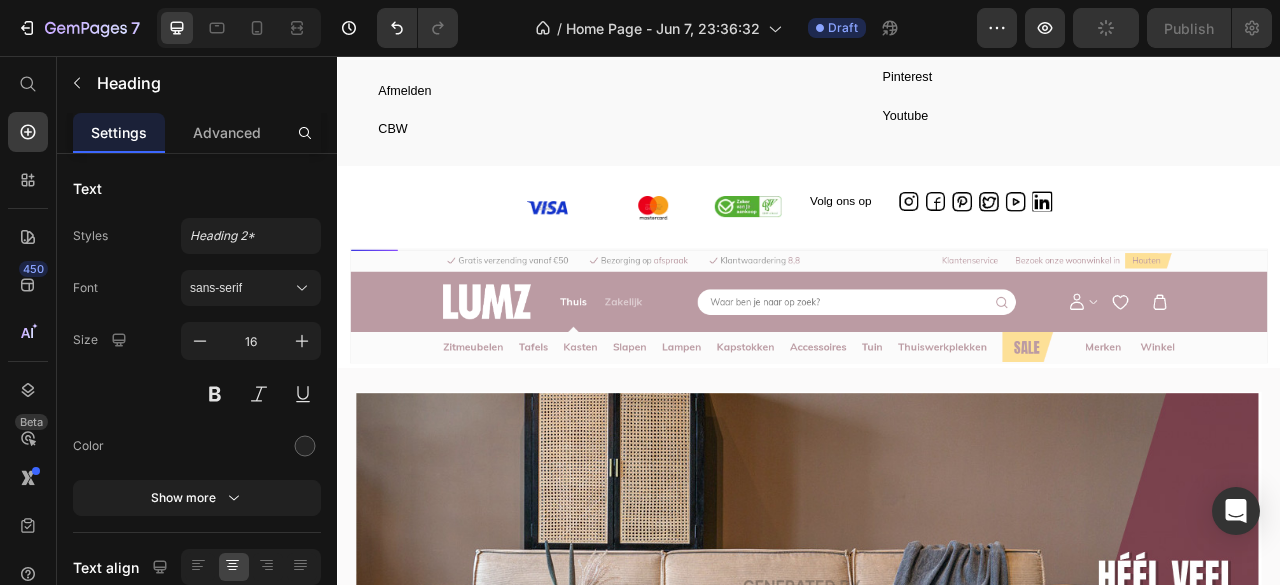 scroll, scrollTop: 4788, scrollLeft: 0, axis: vertical 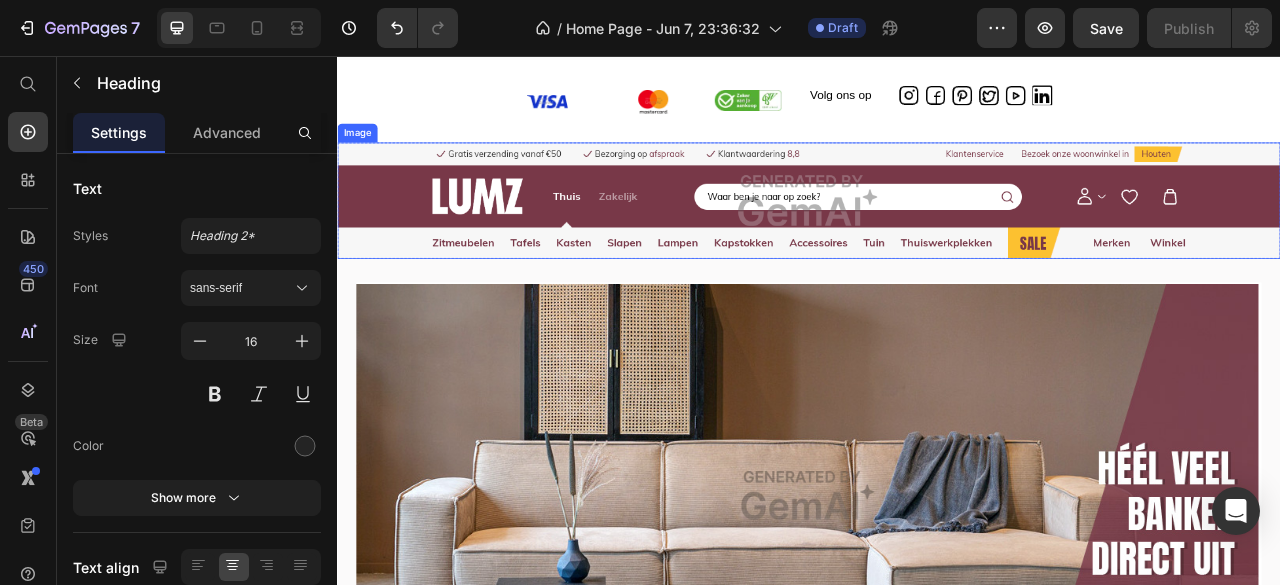 click at bounding box center [937, 240] 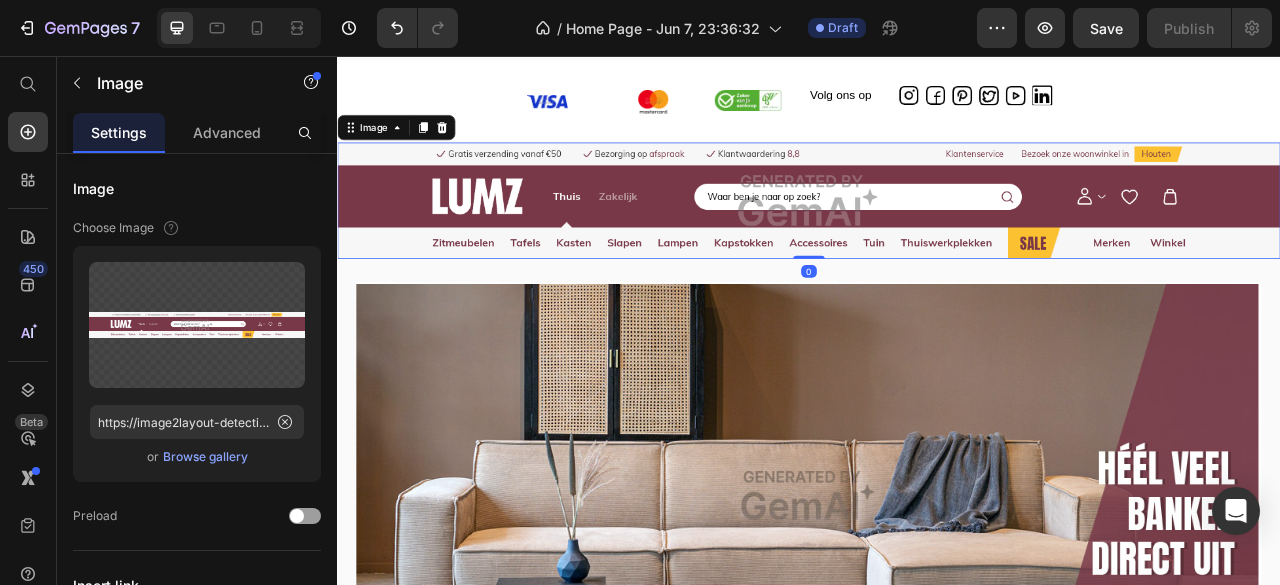 click at bounding box center (937, 240) 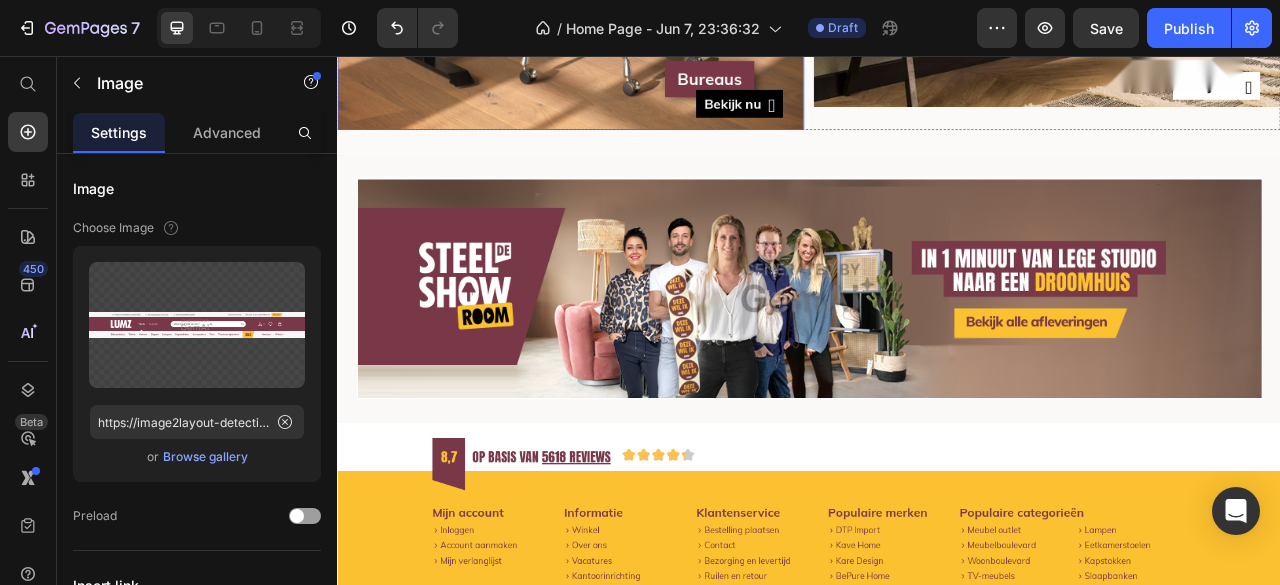 scroll, scrollTop: 6178, scrollLeft: 0, axis: vertical 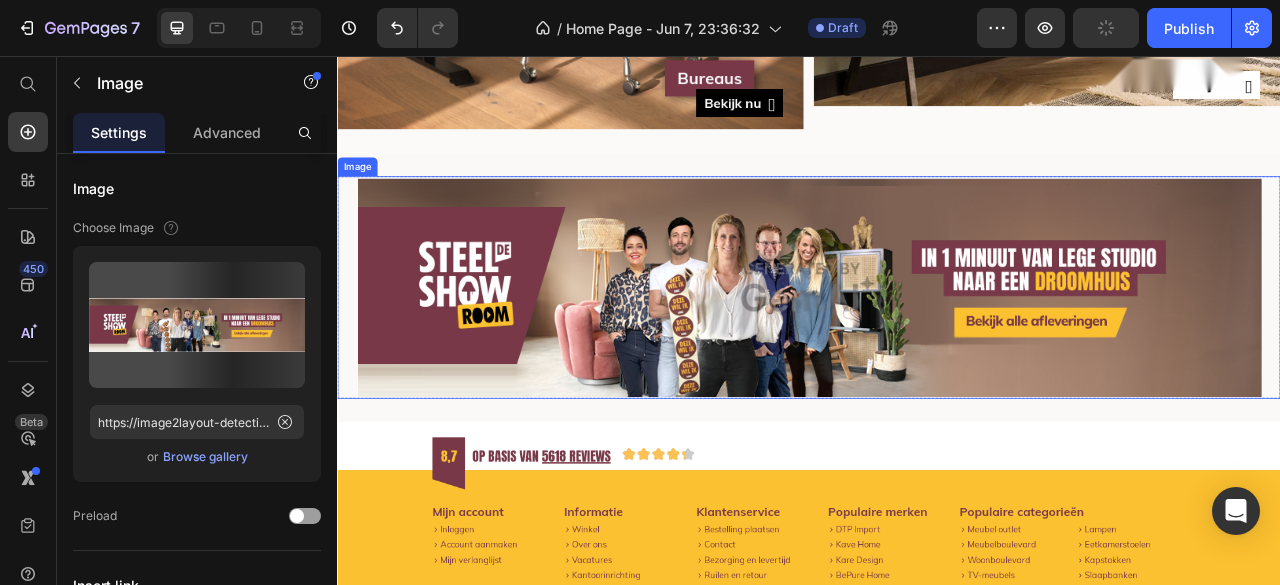click at bounding box center [937, 350] 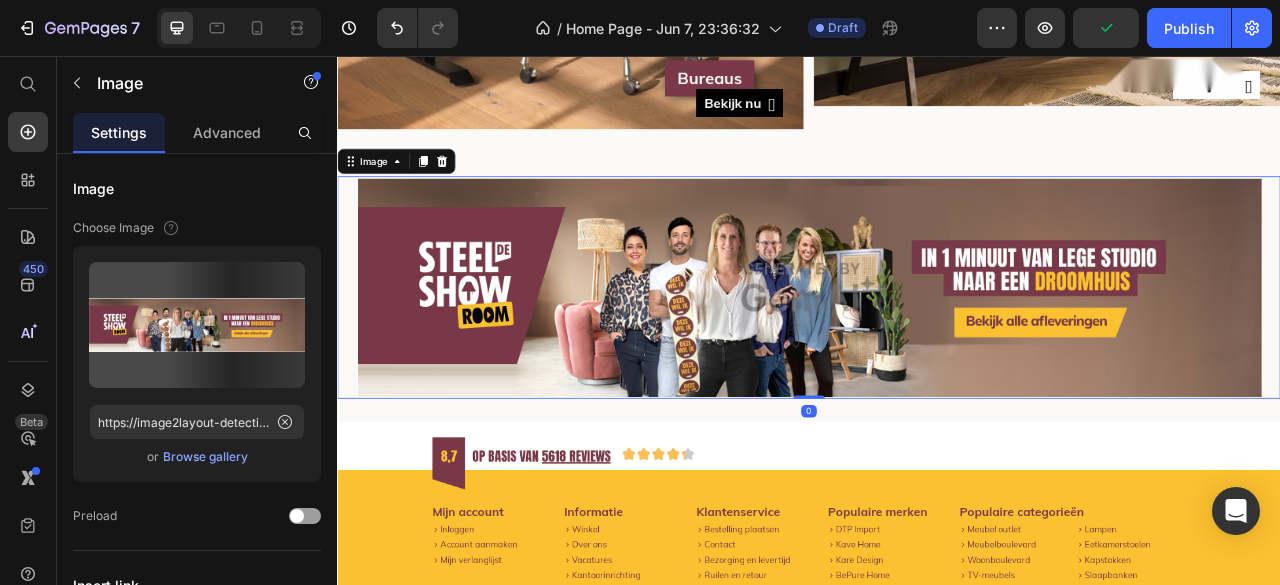 click at bounding box center [937, 350] 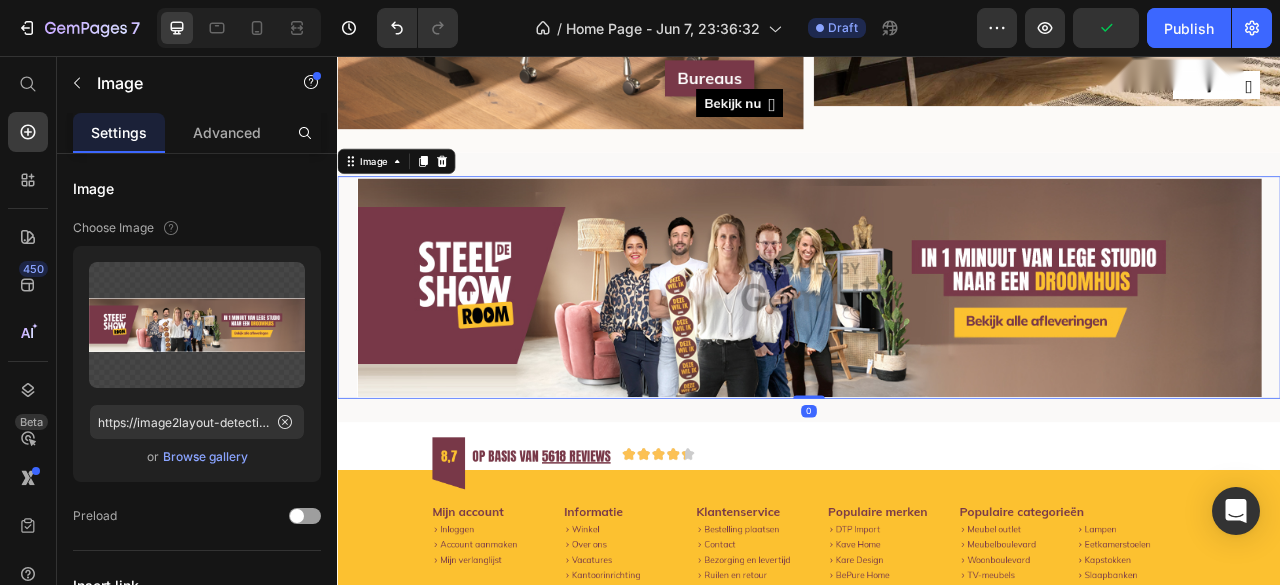 click at bounding box center (937, 350) 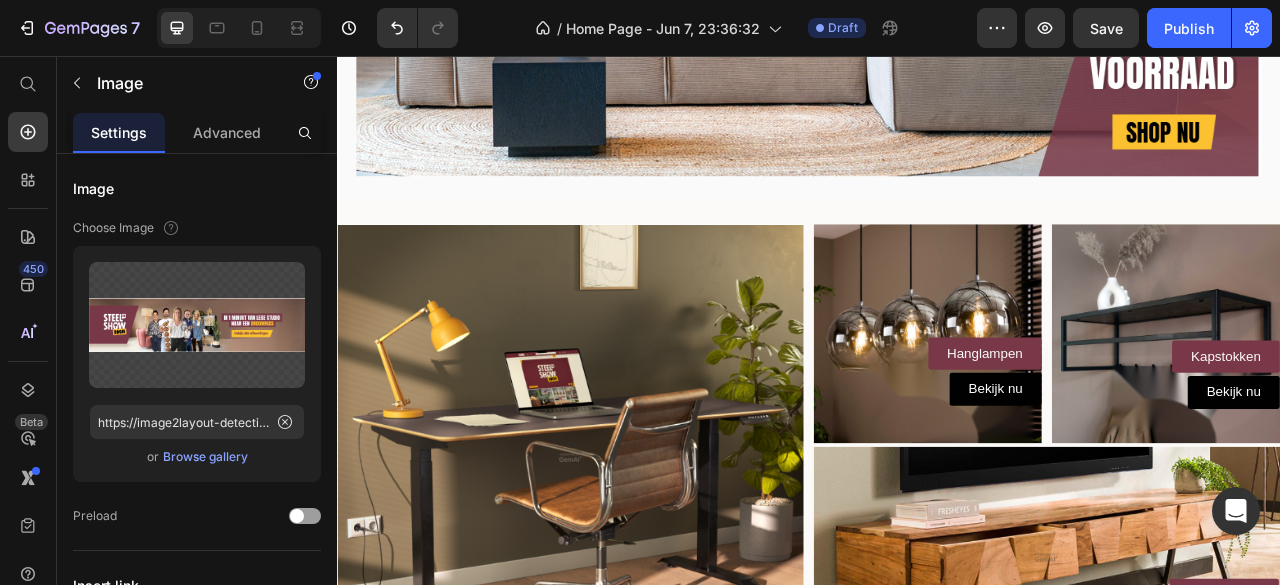 scroll, scrollTop: 5512, scrollLeft: 0, axis: vertical 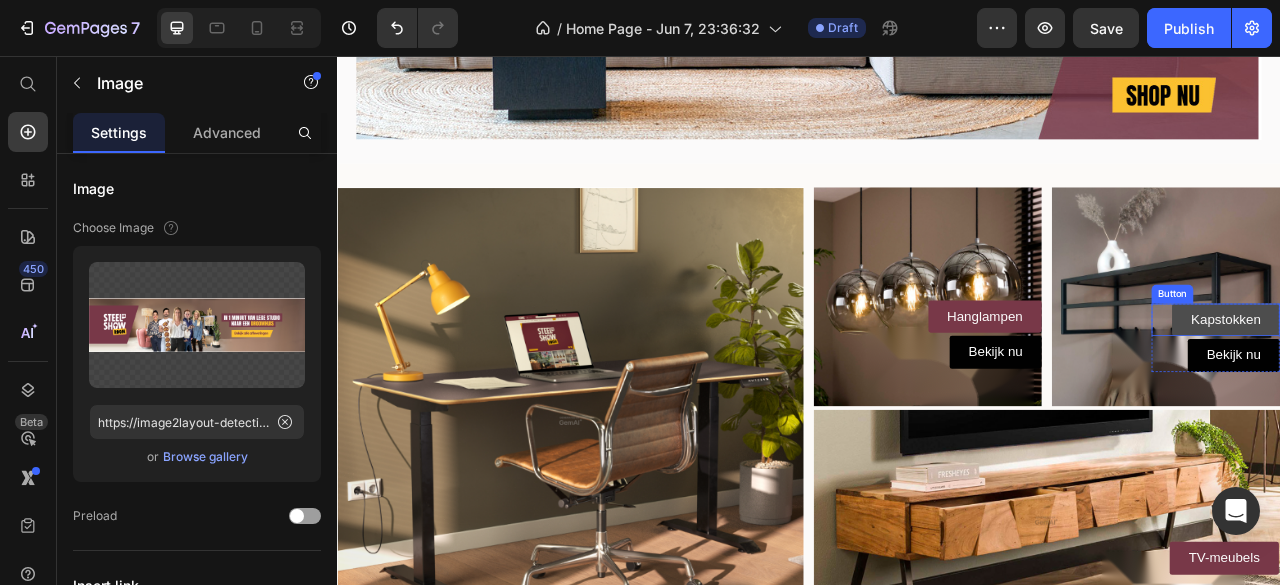 click on "Kapstokken" at bounding box center [1467, 392] 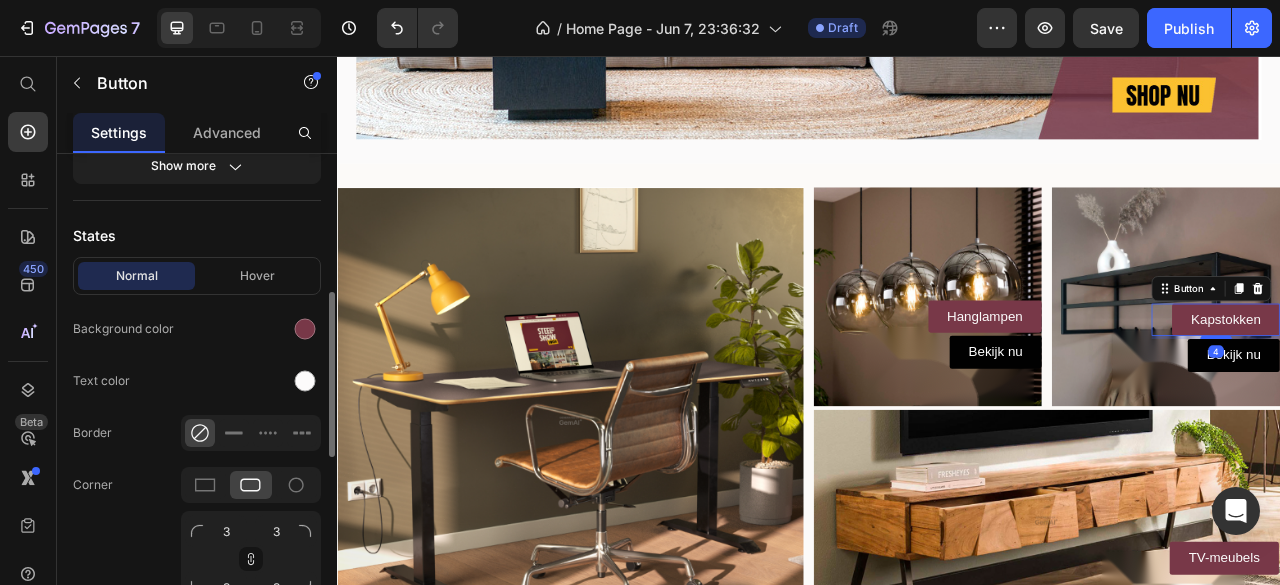 scroll, scrollTop: 402, scrollLeft: 0, axis: vertical 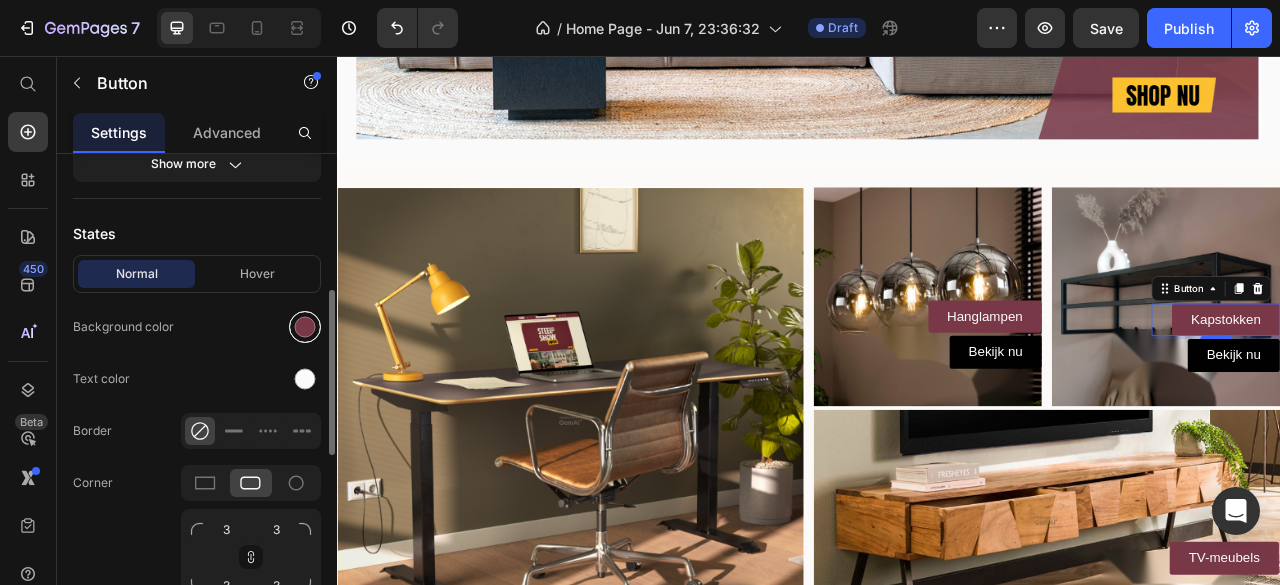 click at bounding box center (305, 327) 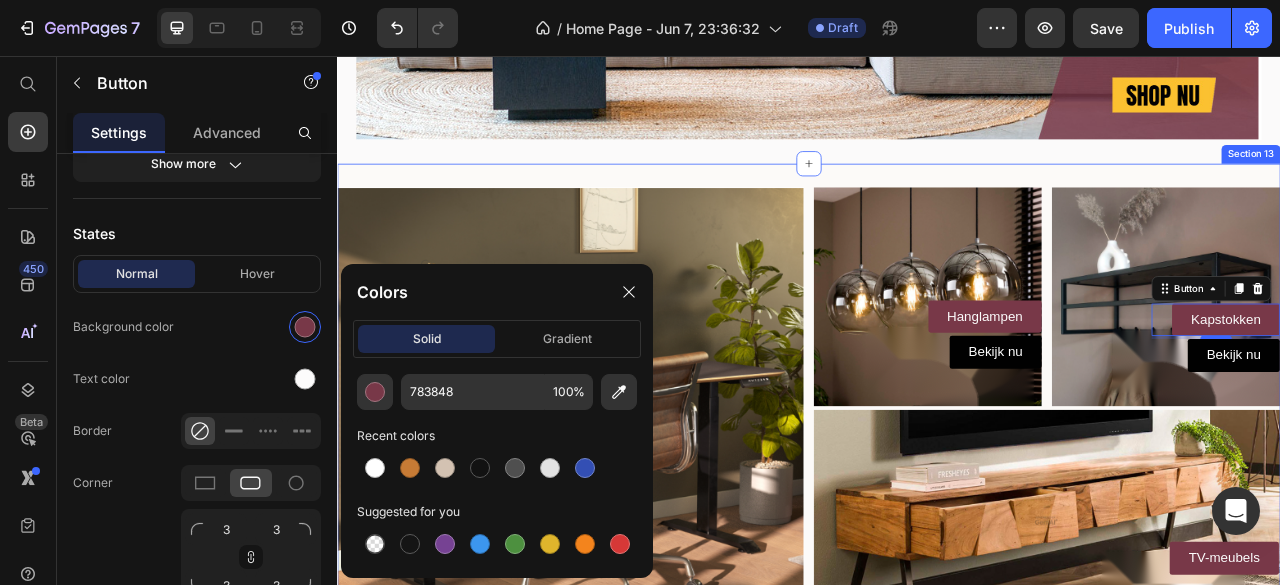 click on "Image Hanglampen Button Bekijk nu Button Row Hero Banner Kapstokken Button   4 Bekijk nu Button Row Hero Banner Row TV-meubels Button Row Hero Banner Row Section 13" at bounding box center (937, 520) 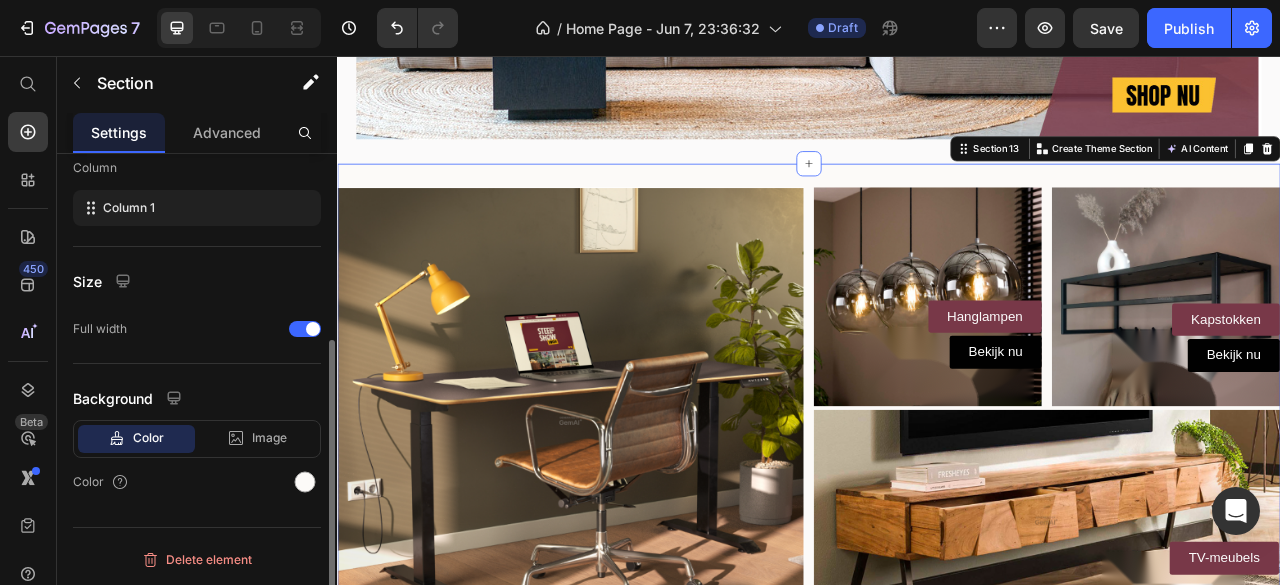 scroll, scrollTop: 0, scrollLeft: 0, axis: both 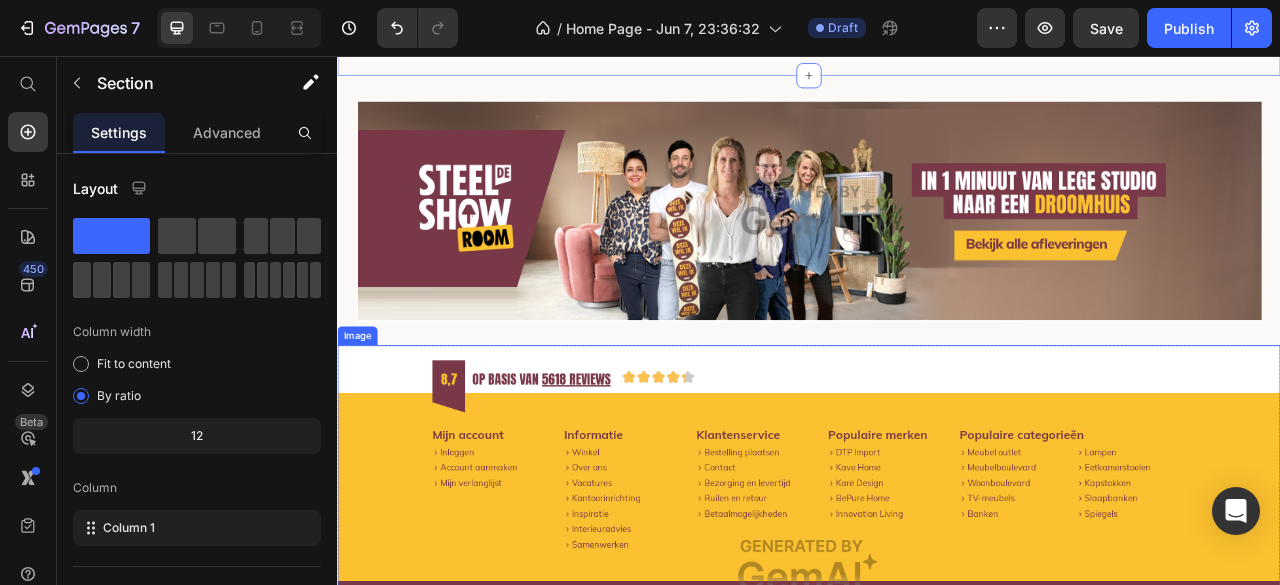 click at bounding box center (937, 704) 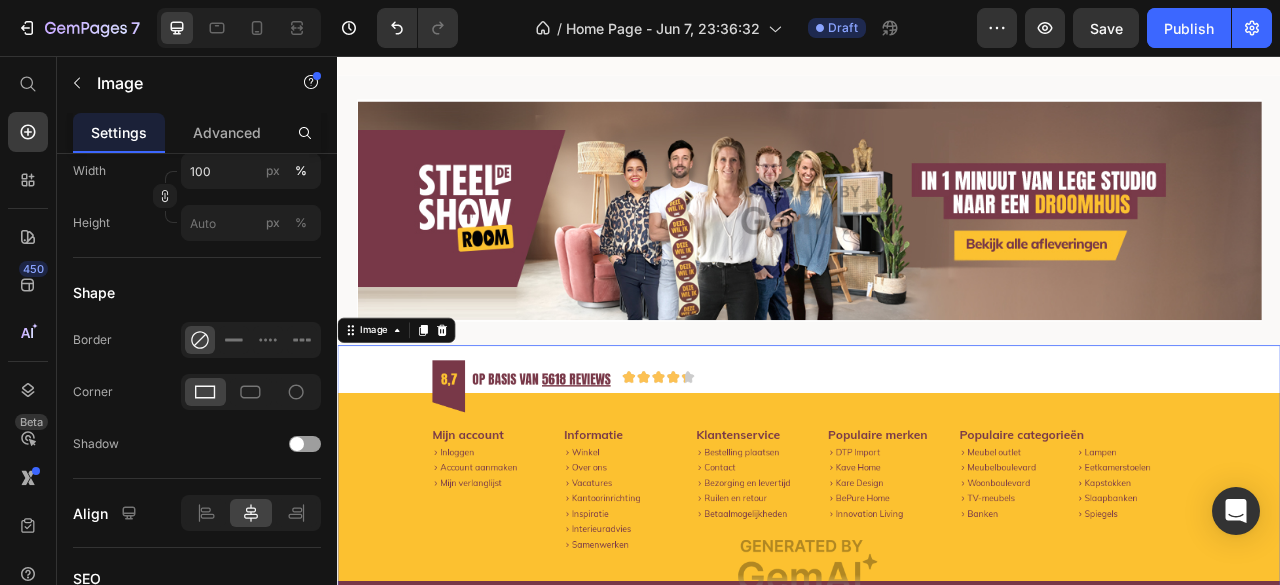 scroll, scrollTop: 980, scrollLeft: 0, axis: vertical 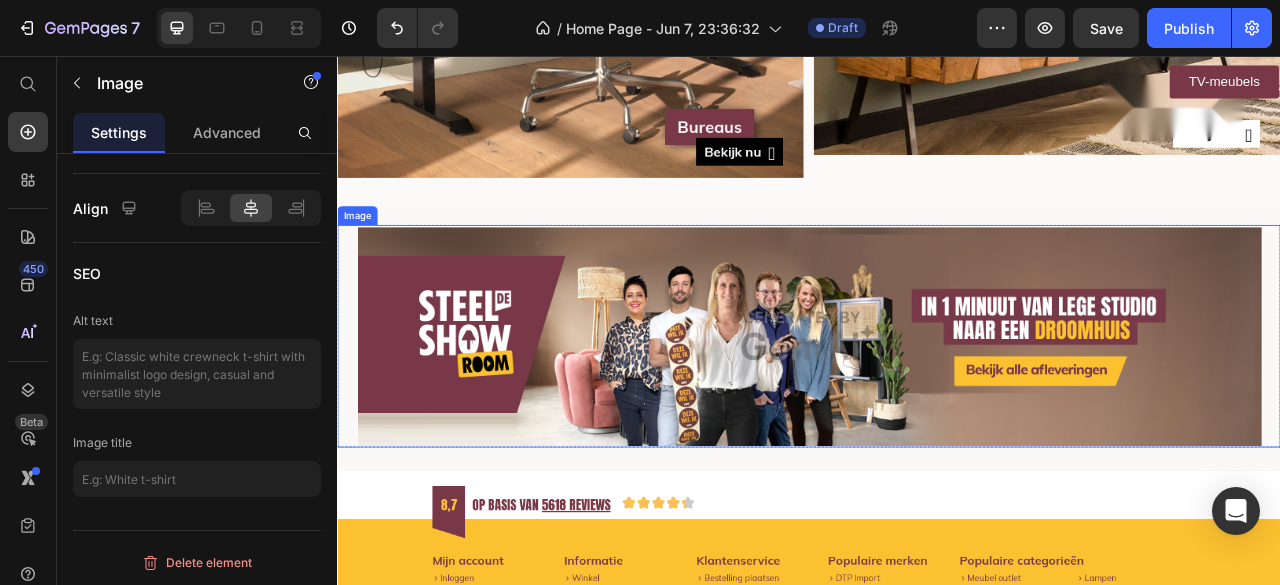 click at bounding box center (937, 412) 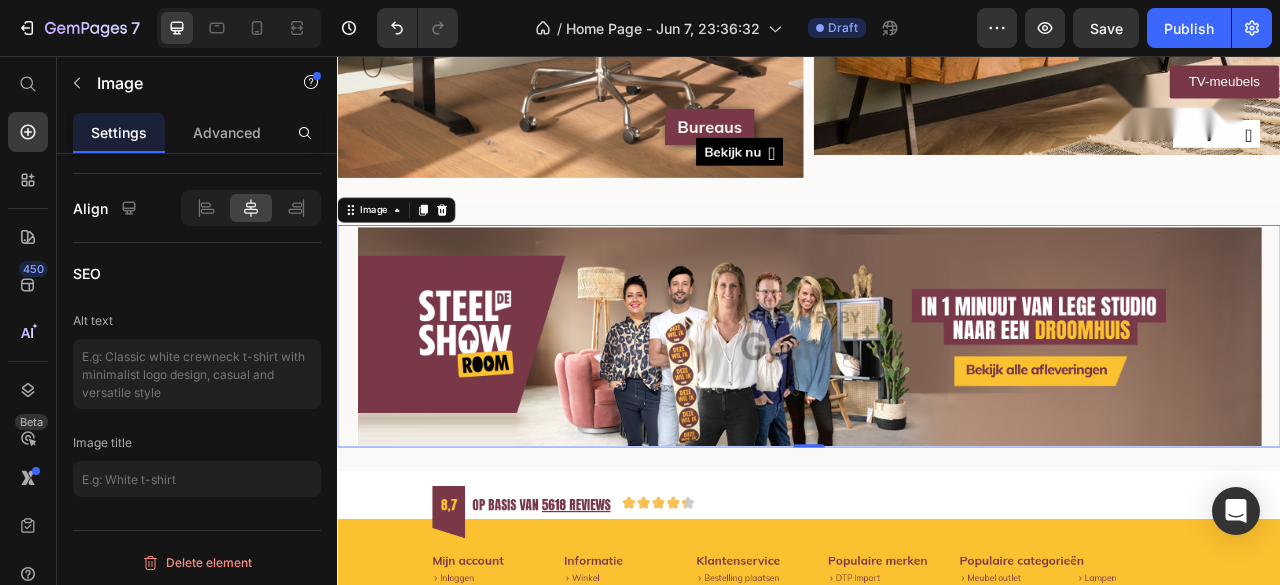 scroll, scrollTop: 980, scrollLeft: 0, axis: vertical 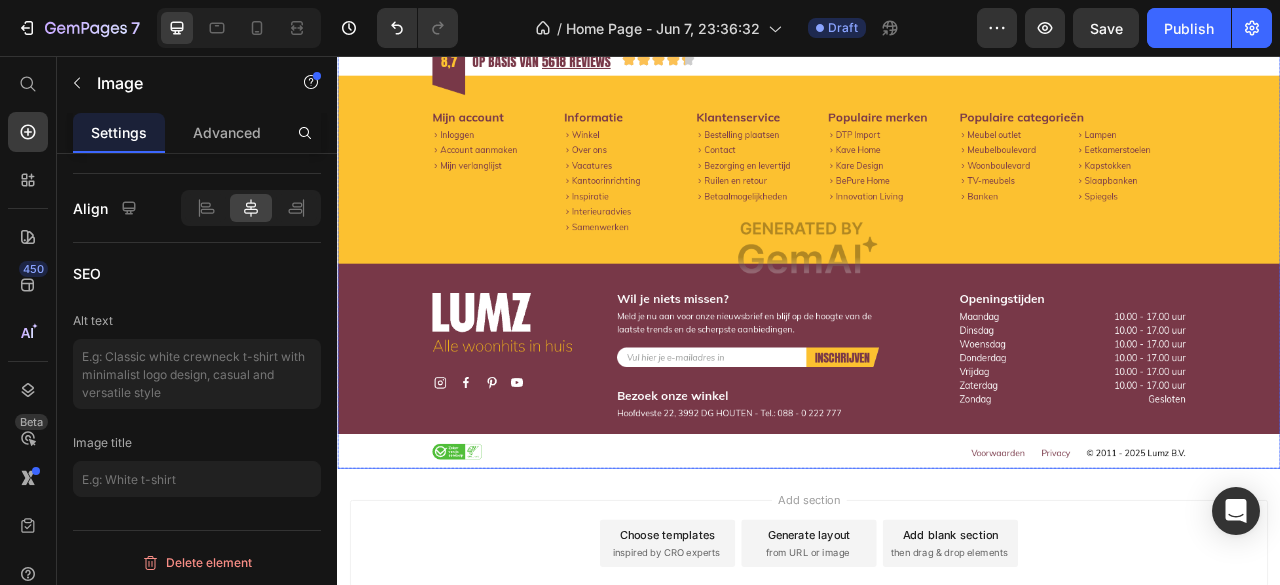 click at bounding box center [937, 300] 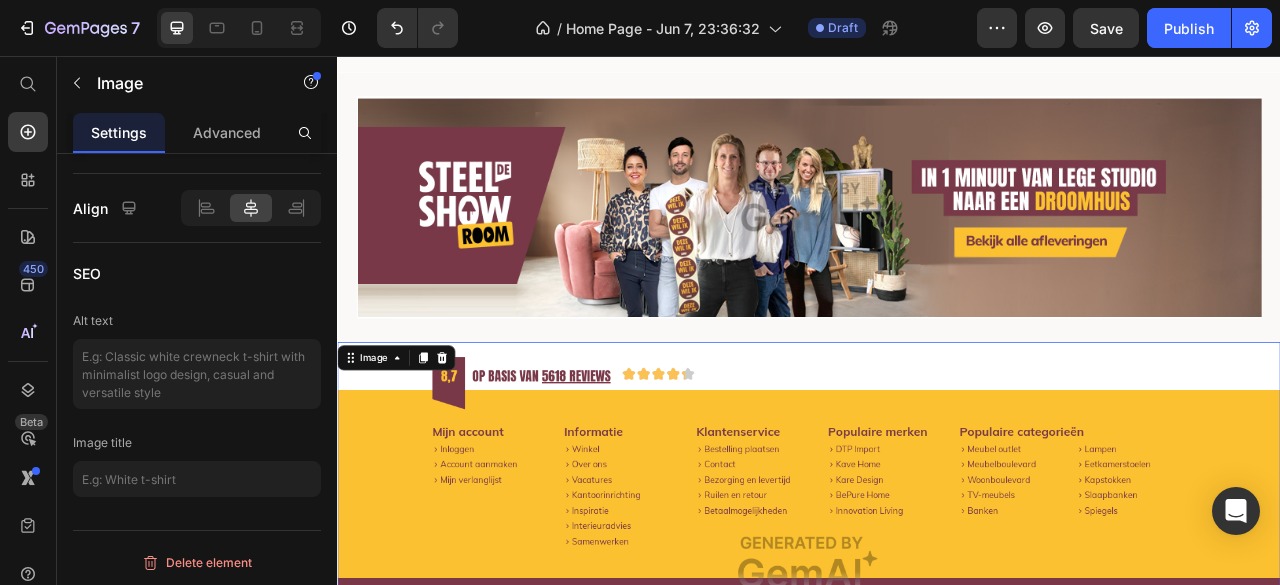 scroll, scrollTop: 6442, scrollLeft: 0, axis: vertical 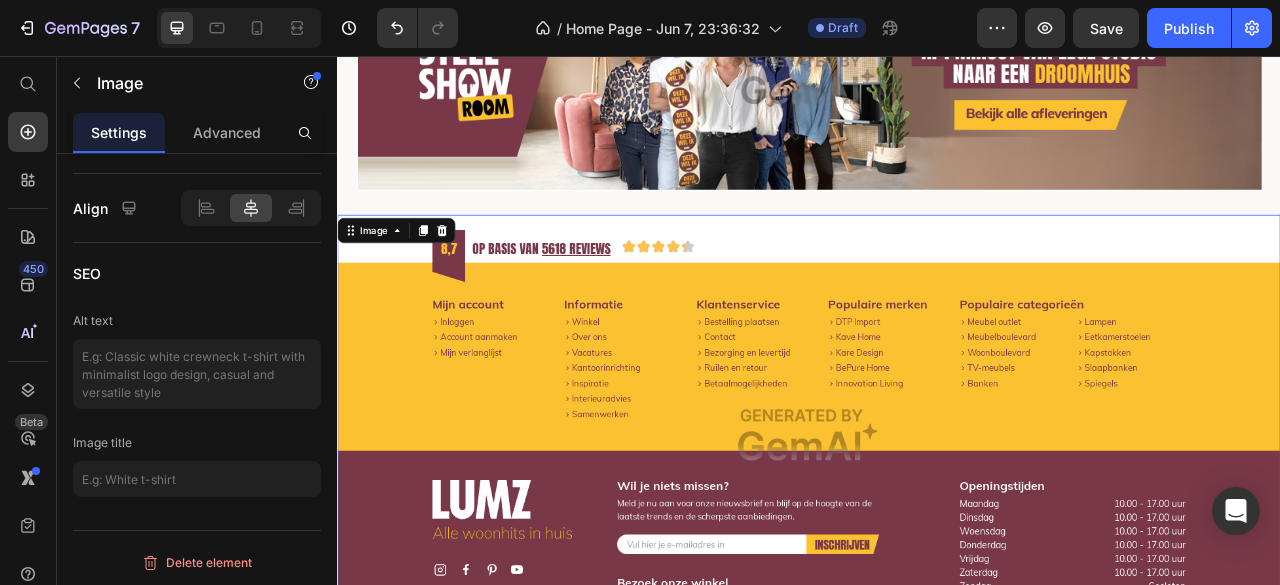 click at bounding box center (937, 538) 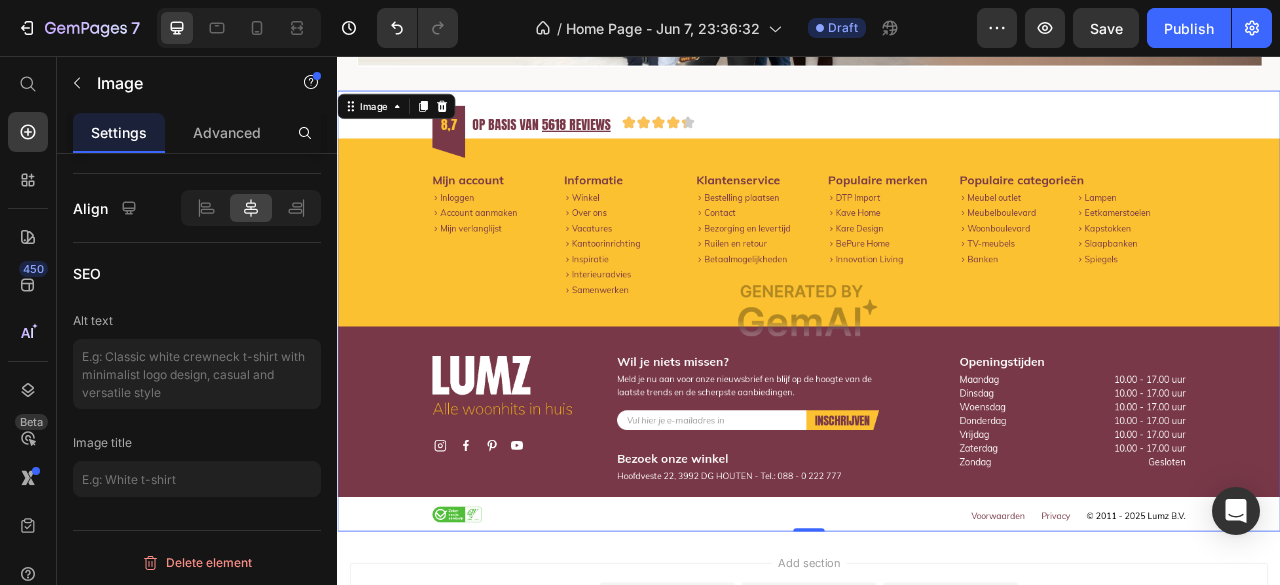 scroll, scrollTop: 6196, scrollLeft: 0, axis: vertical 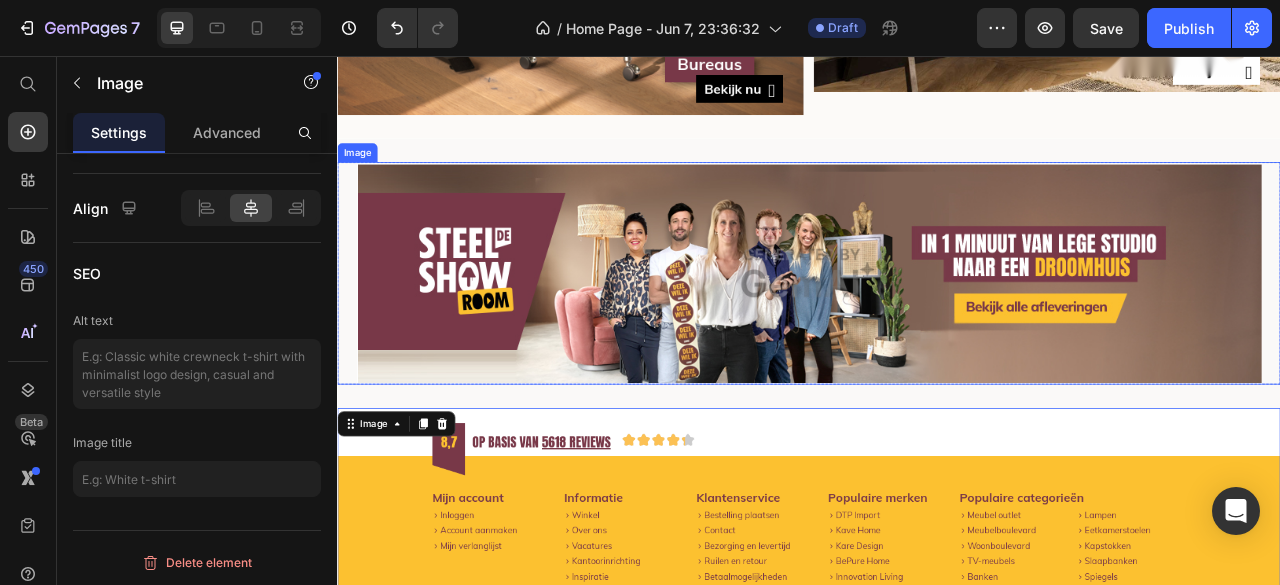 click at bounding box center [937, 332] 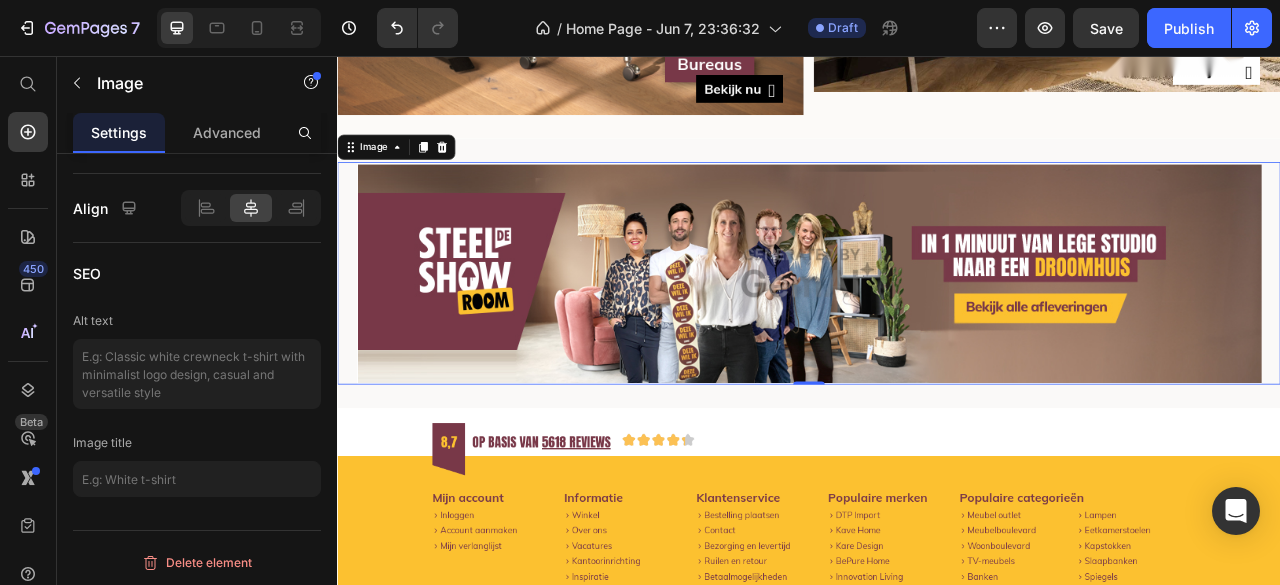 scroll, scrollTop: 980, scrollLeft: 0, axis: vertical 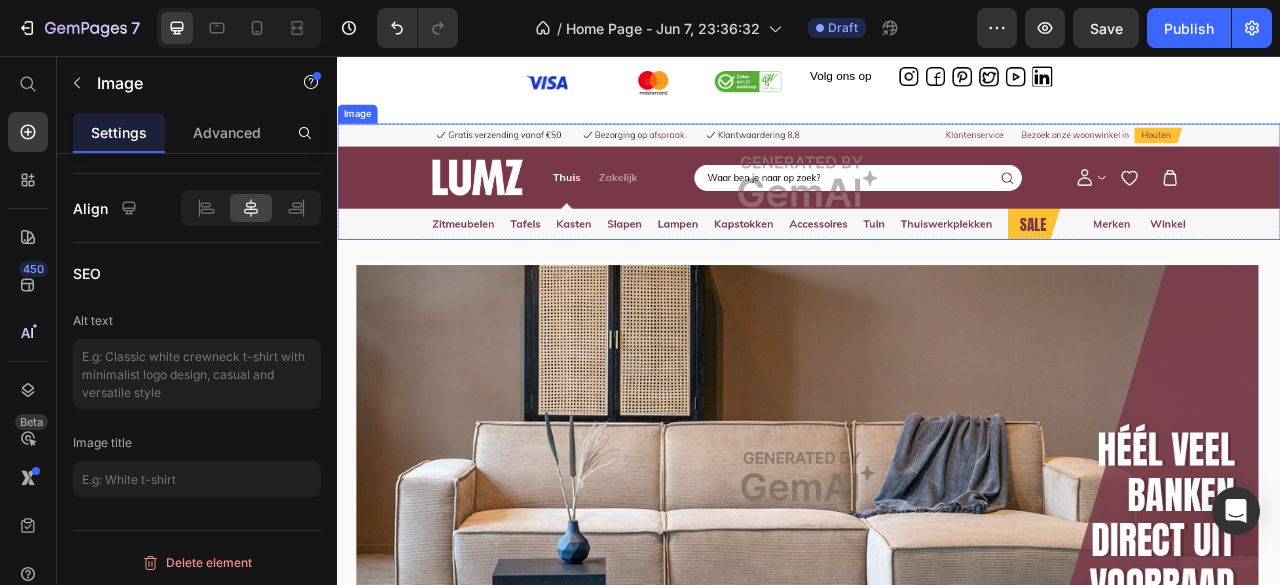 click at bounding box center (937, 216) 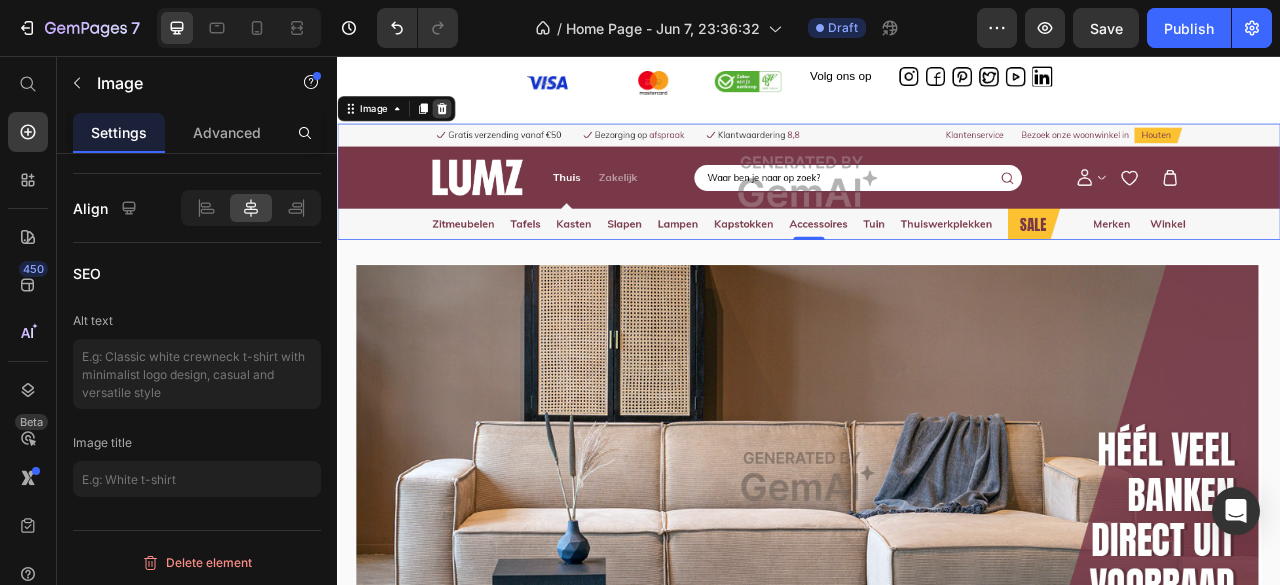 click 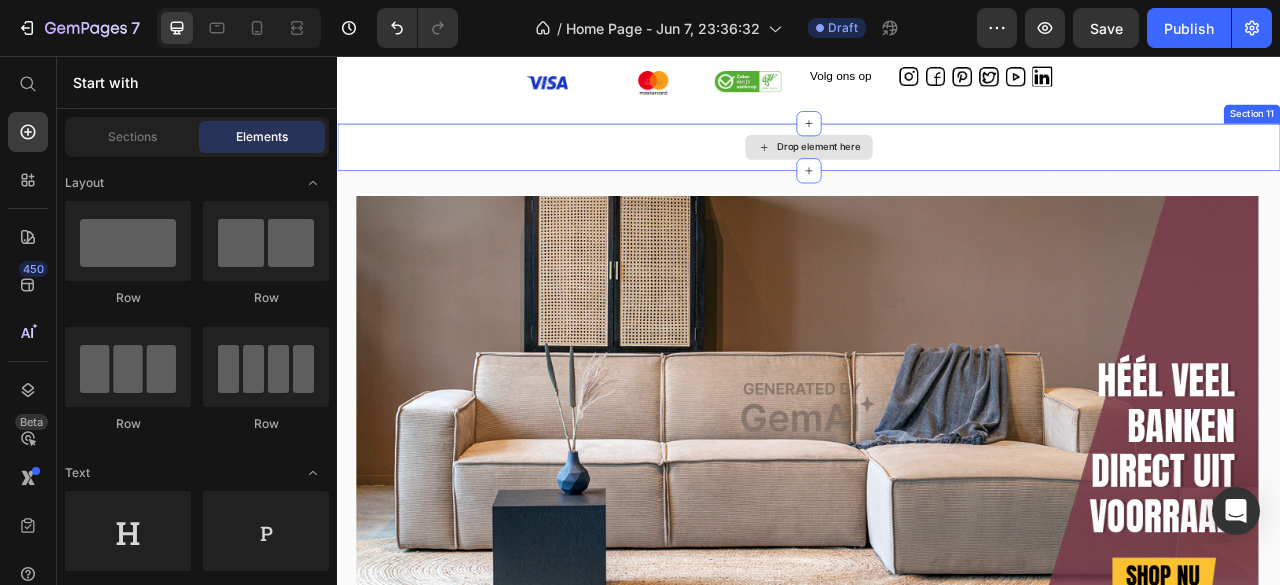 click on "Drop element here" at bounding box center (937, 172) 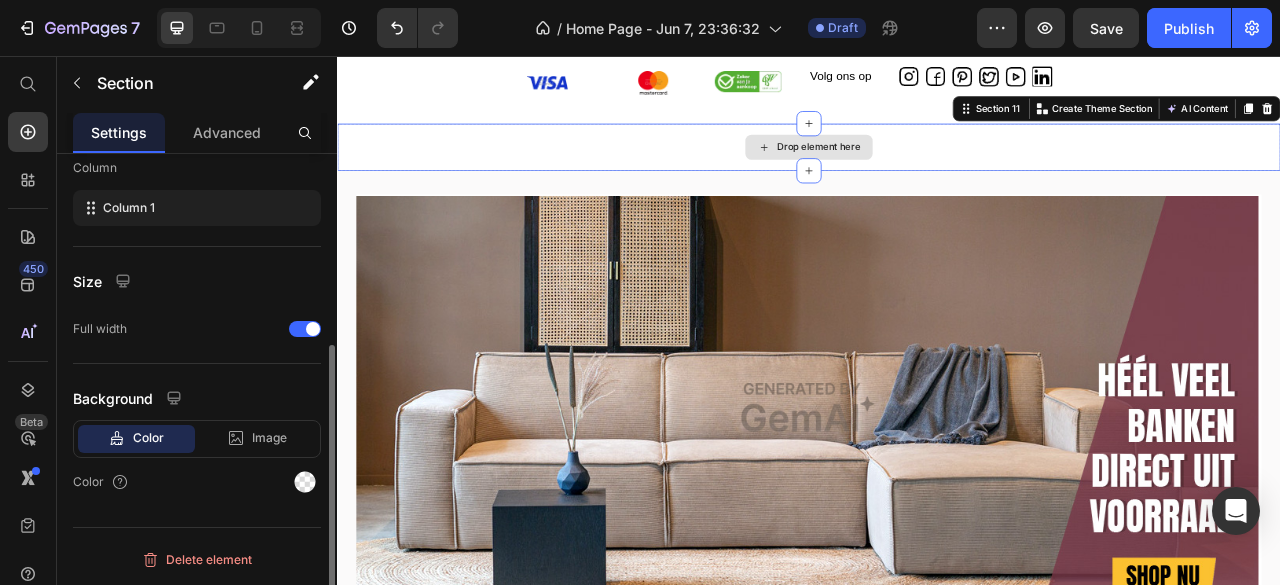 scroll, scrollTop: 0, scrollLeft: 0, axis: both 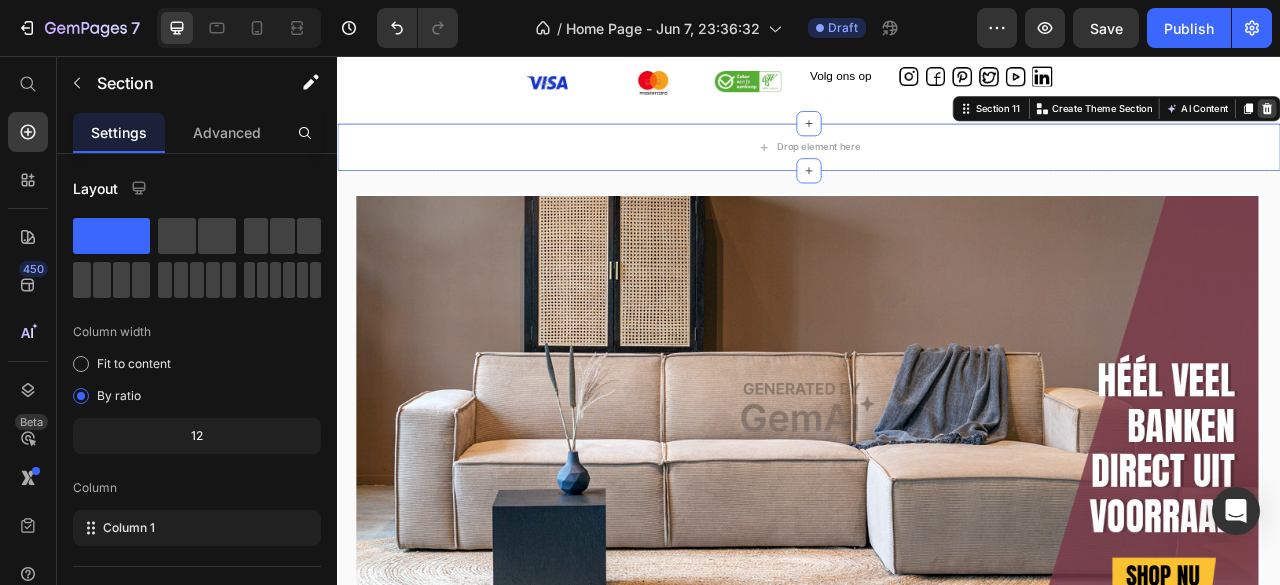 click at bounding box center (1520, 123) 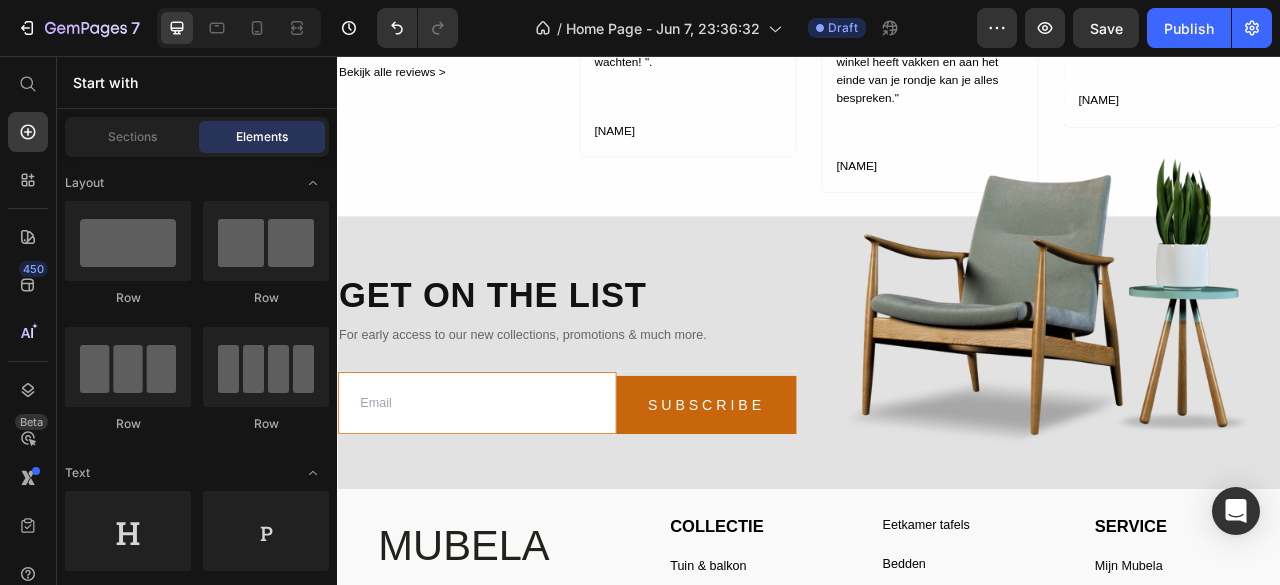 scroll, scrollTop: 3846, scrollLeft: 0, axis: vertical 